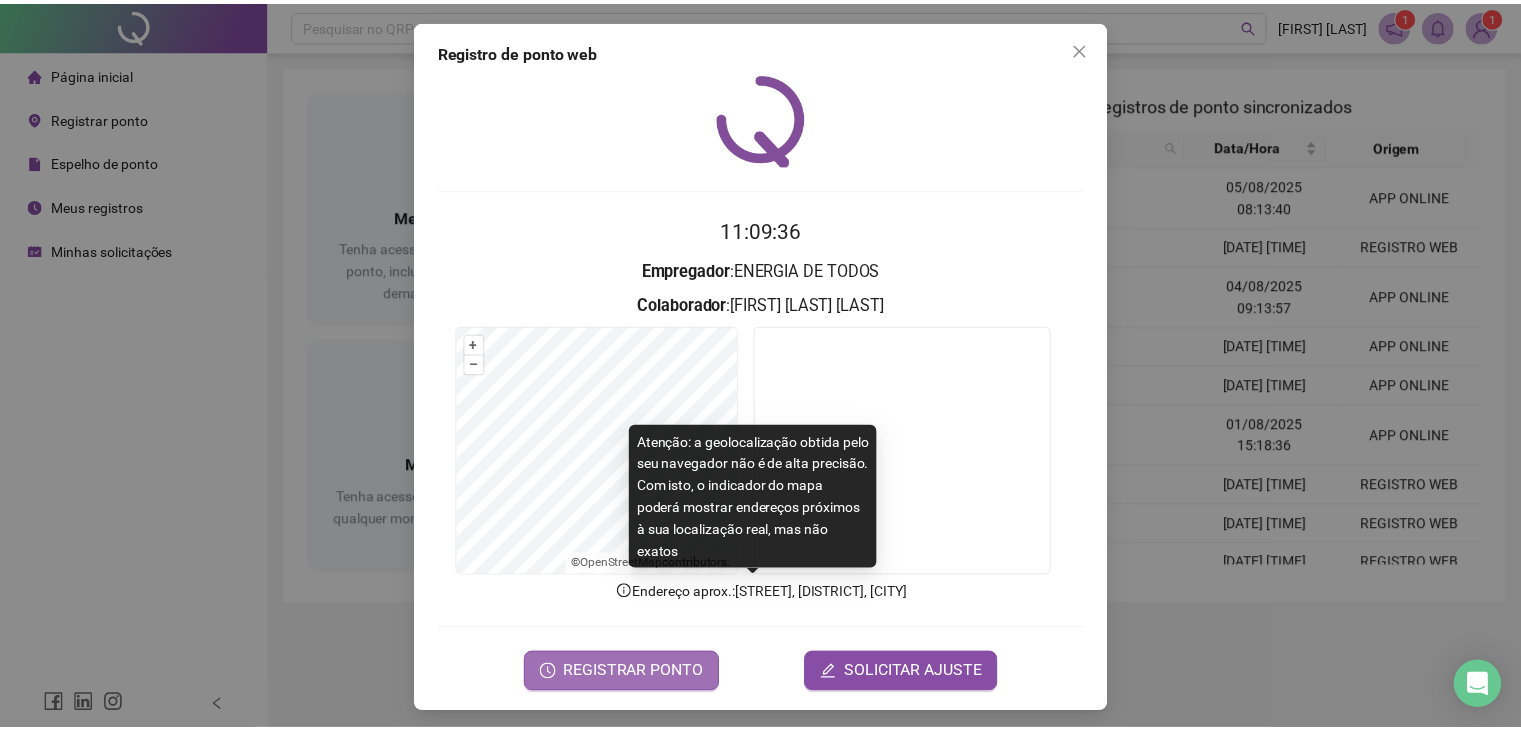 scroll, scrollTop: 0, scrollLeft: 0, axis: both 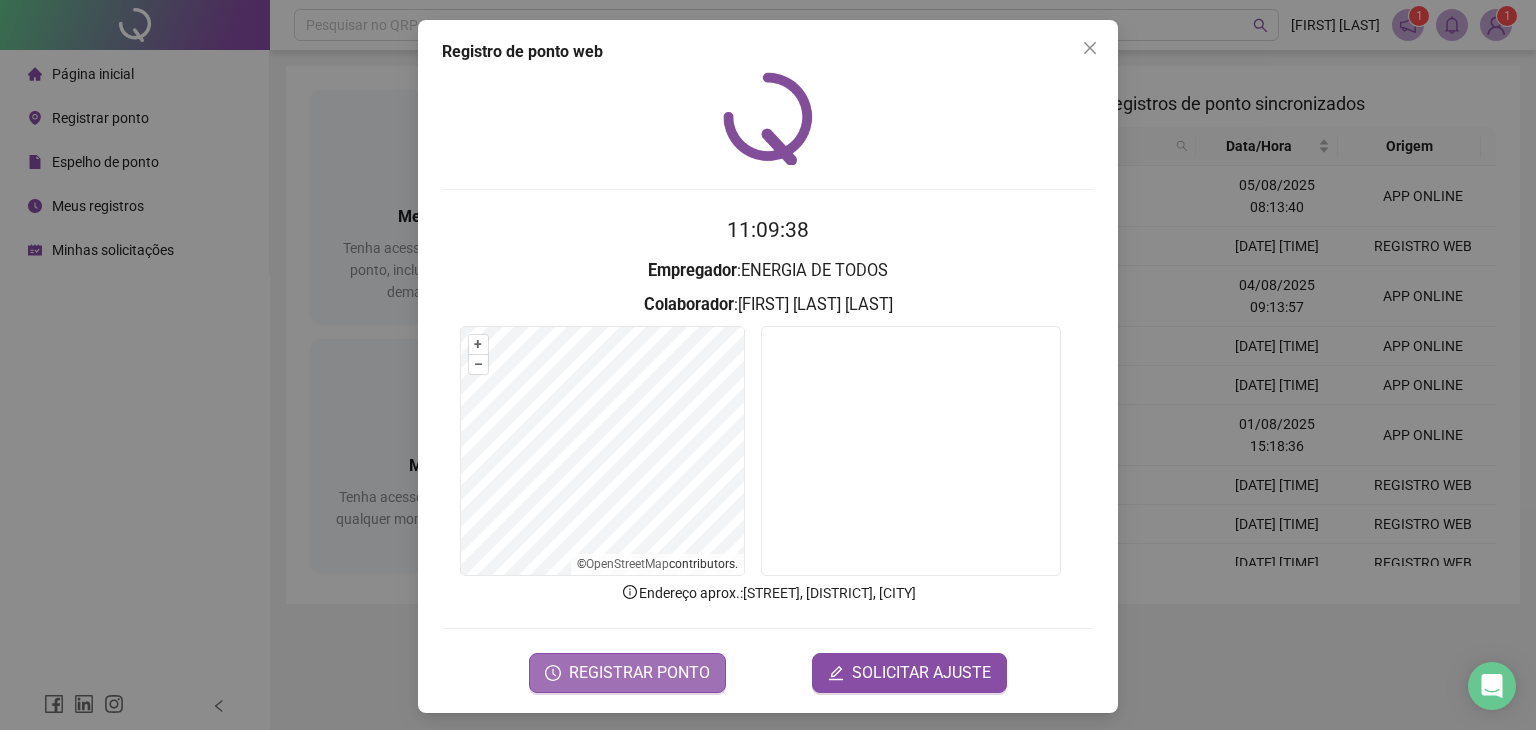 click on "REGISTRAR PONTO" at bounding box center (639, 673) 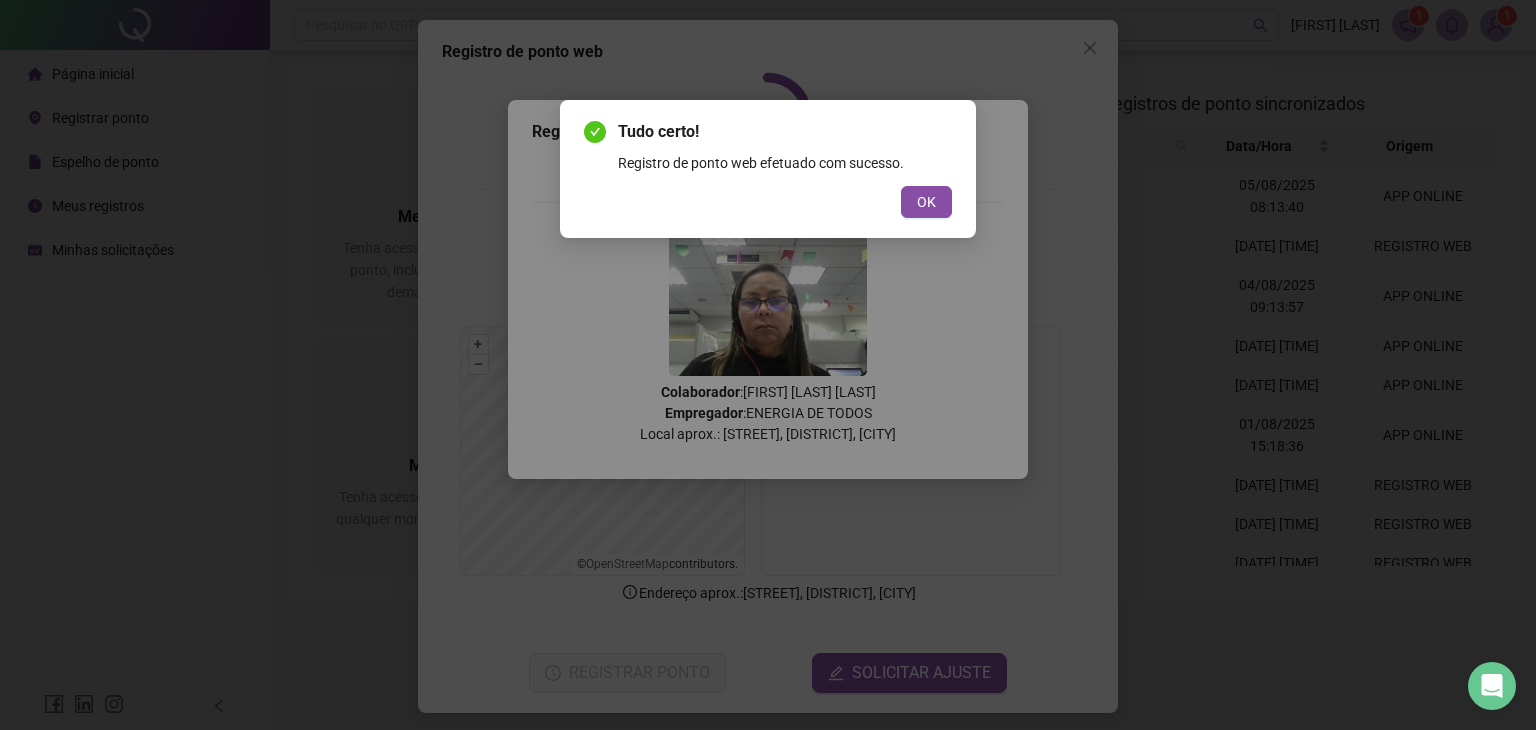 click on "OK" at bounding box center (926, 202) 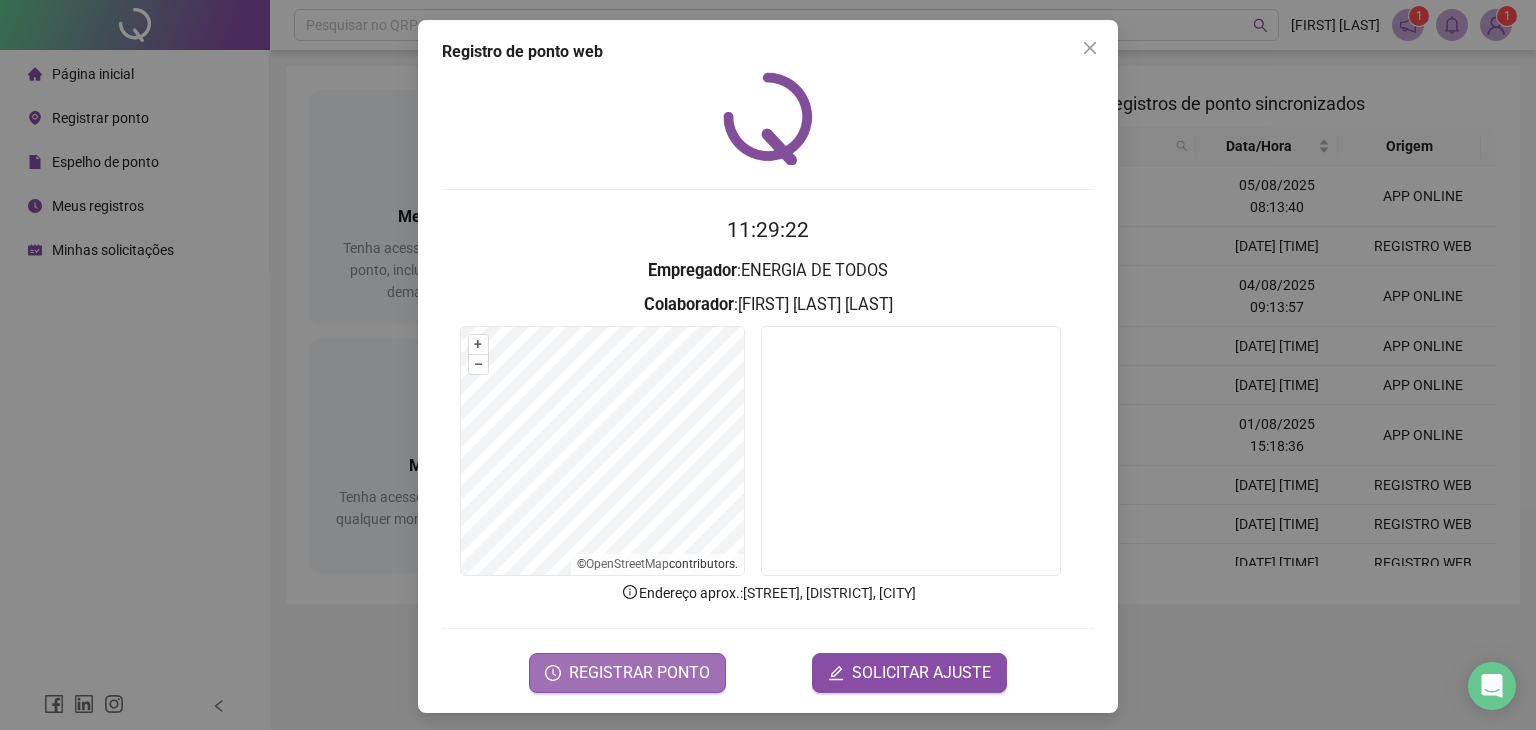 click on "REGISTRAR PONTO" at bounding box center [639, 673] 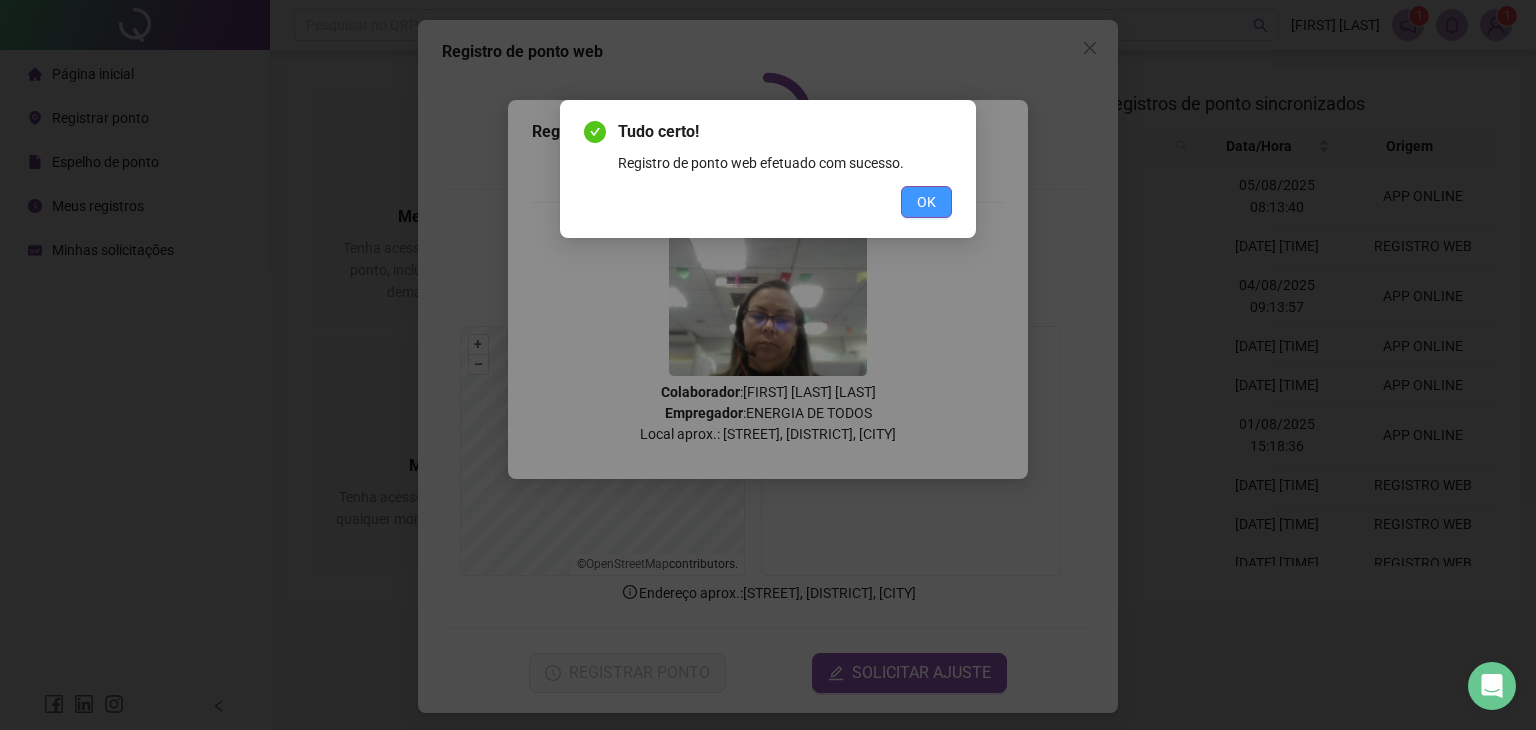 drag, startPoint x: 924, startPoint y: 194, endPoint x: 920, endPoint y: 183, distance: 11.7046995 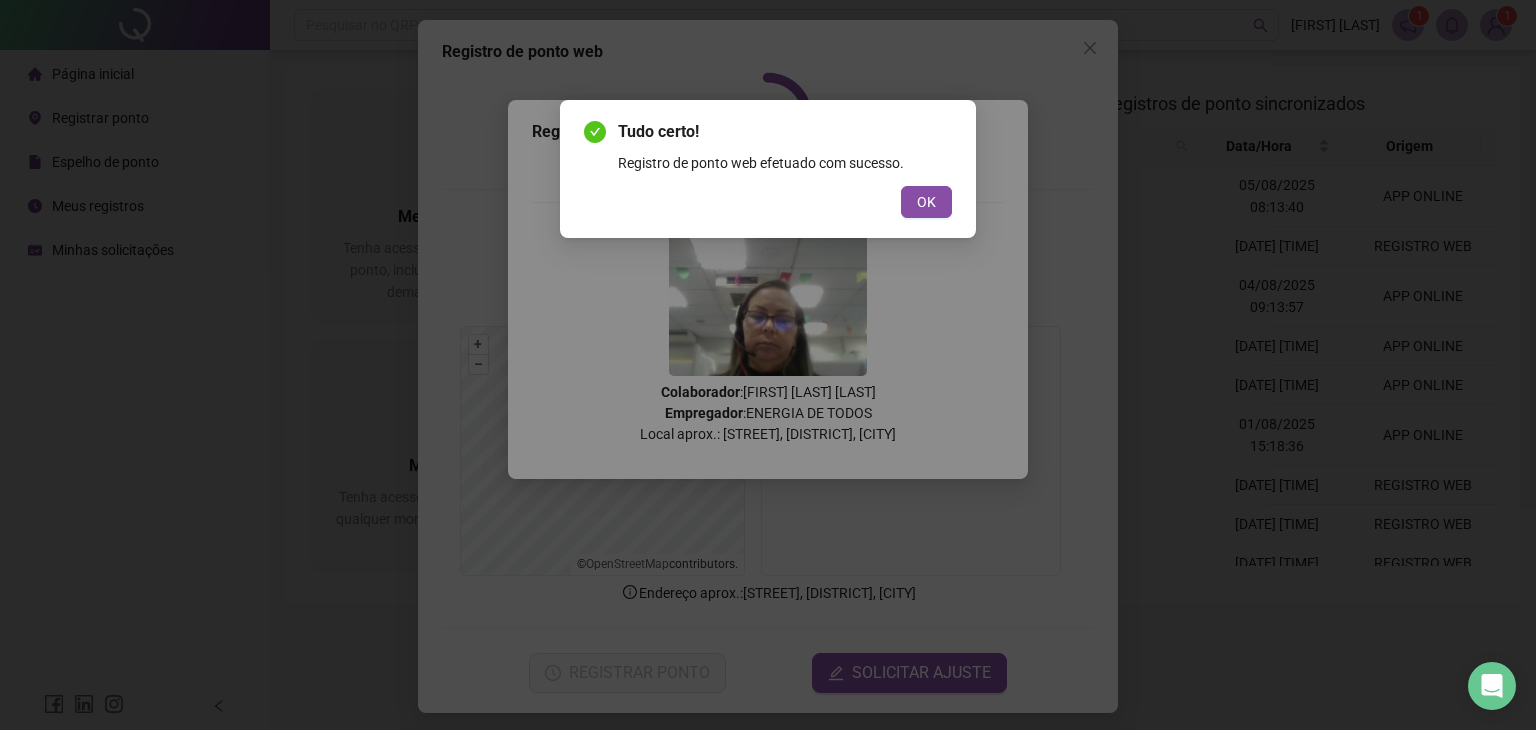 click on "OK" at bounding box center [926, 202] 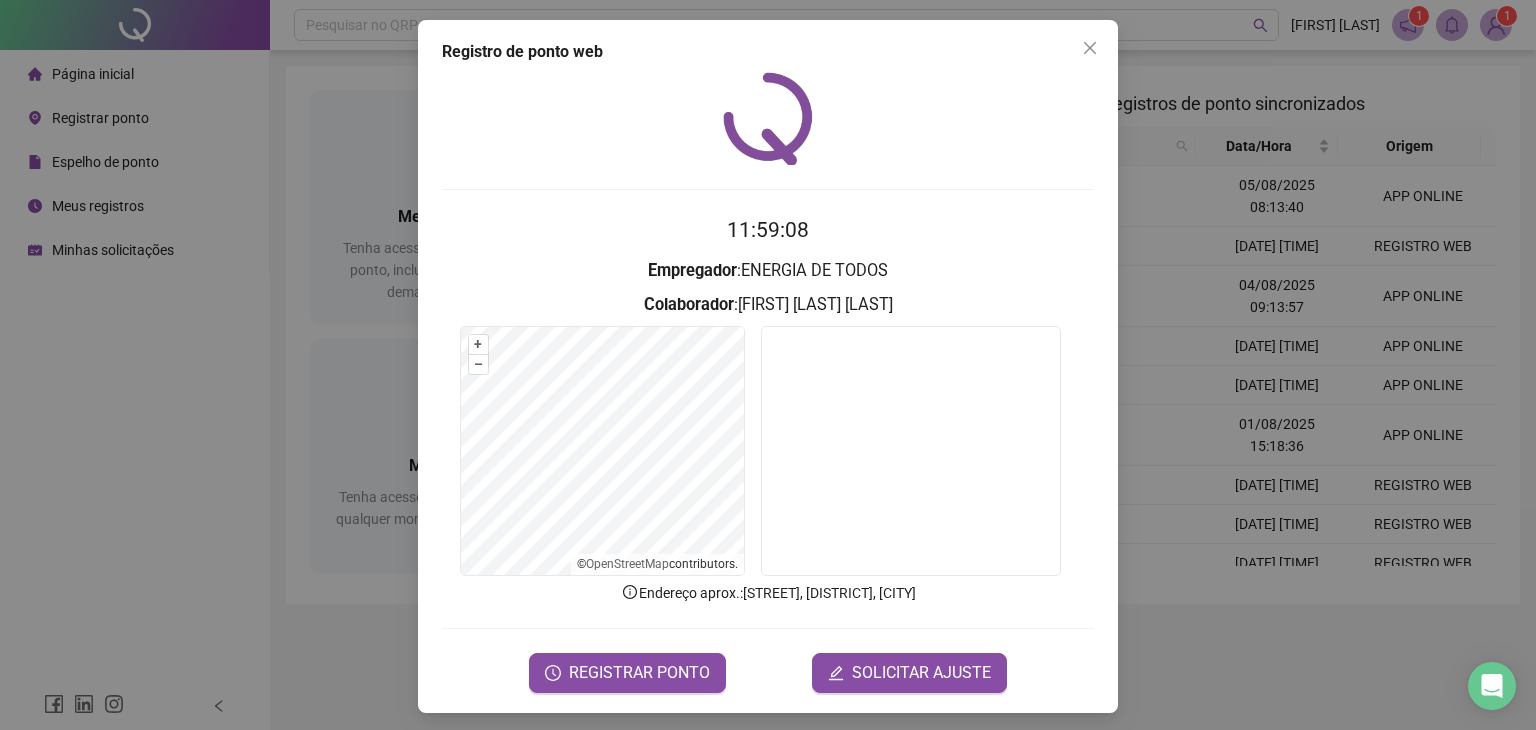 drag, startPoint x: 1088, startPoint y: 52, endPoint x: 1092, endPoint y: 111, distance: 59.135437 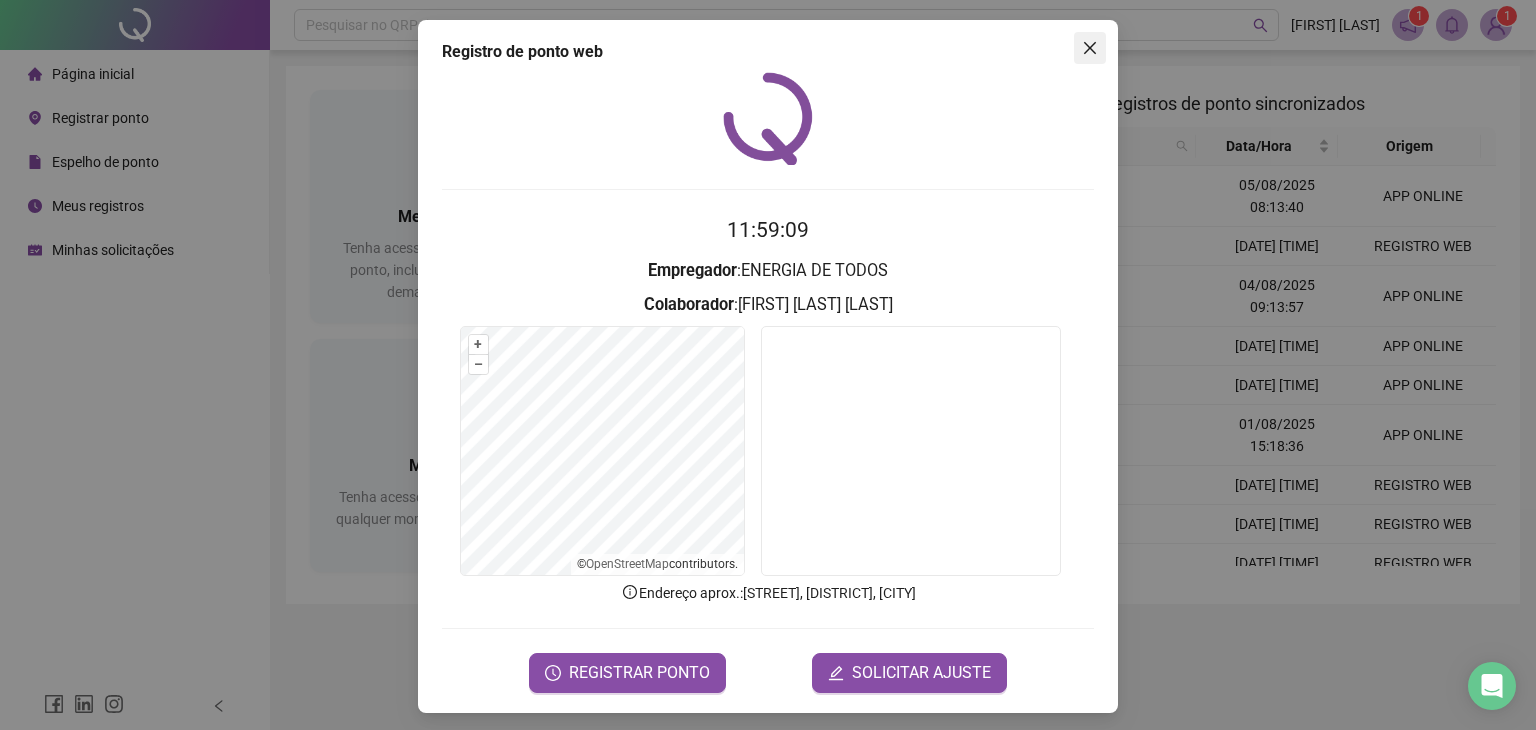 click 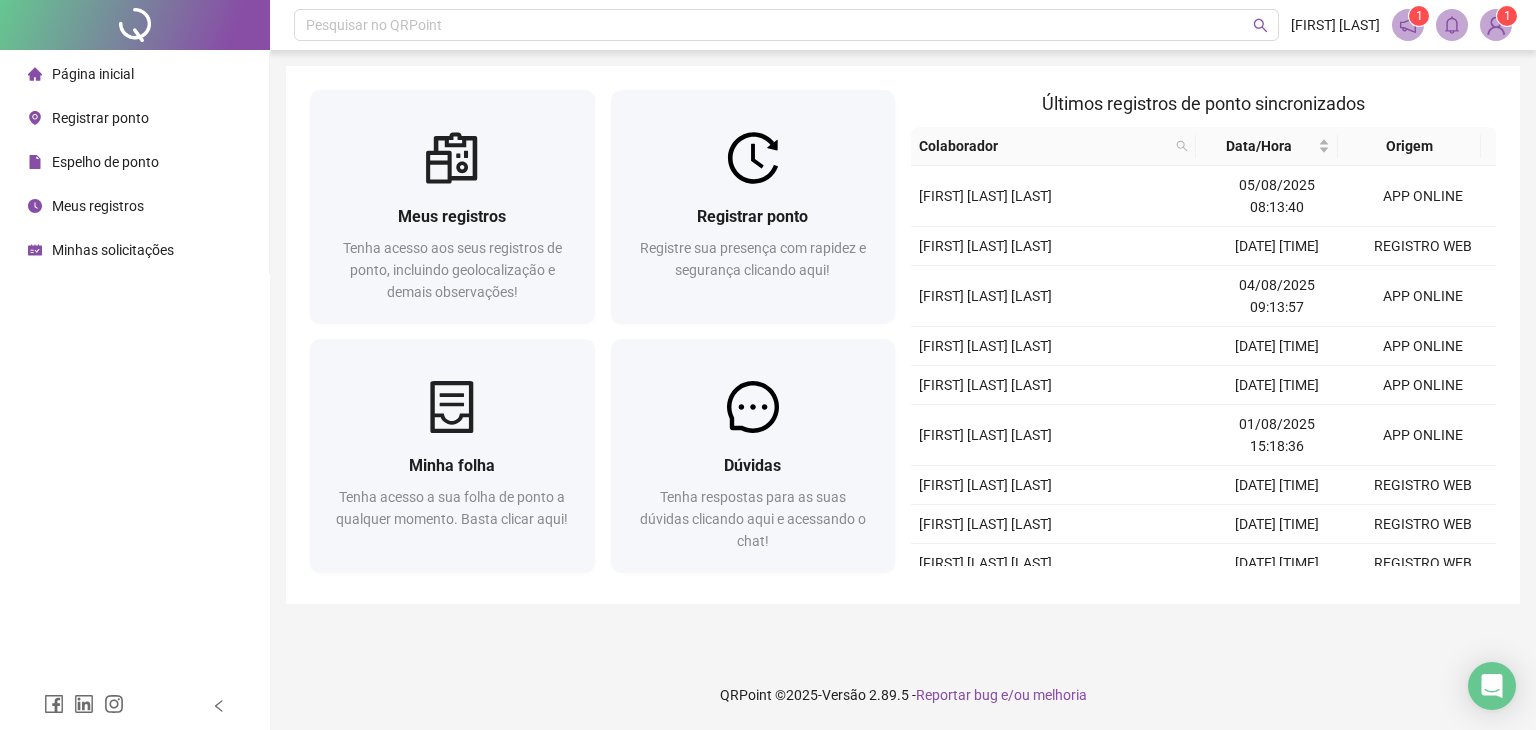 click on "Espelho de ponto" at bounding box center (105, 162) 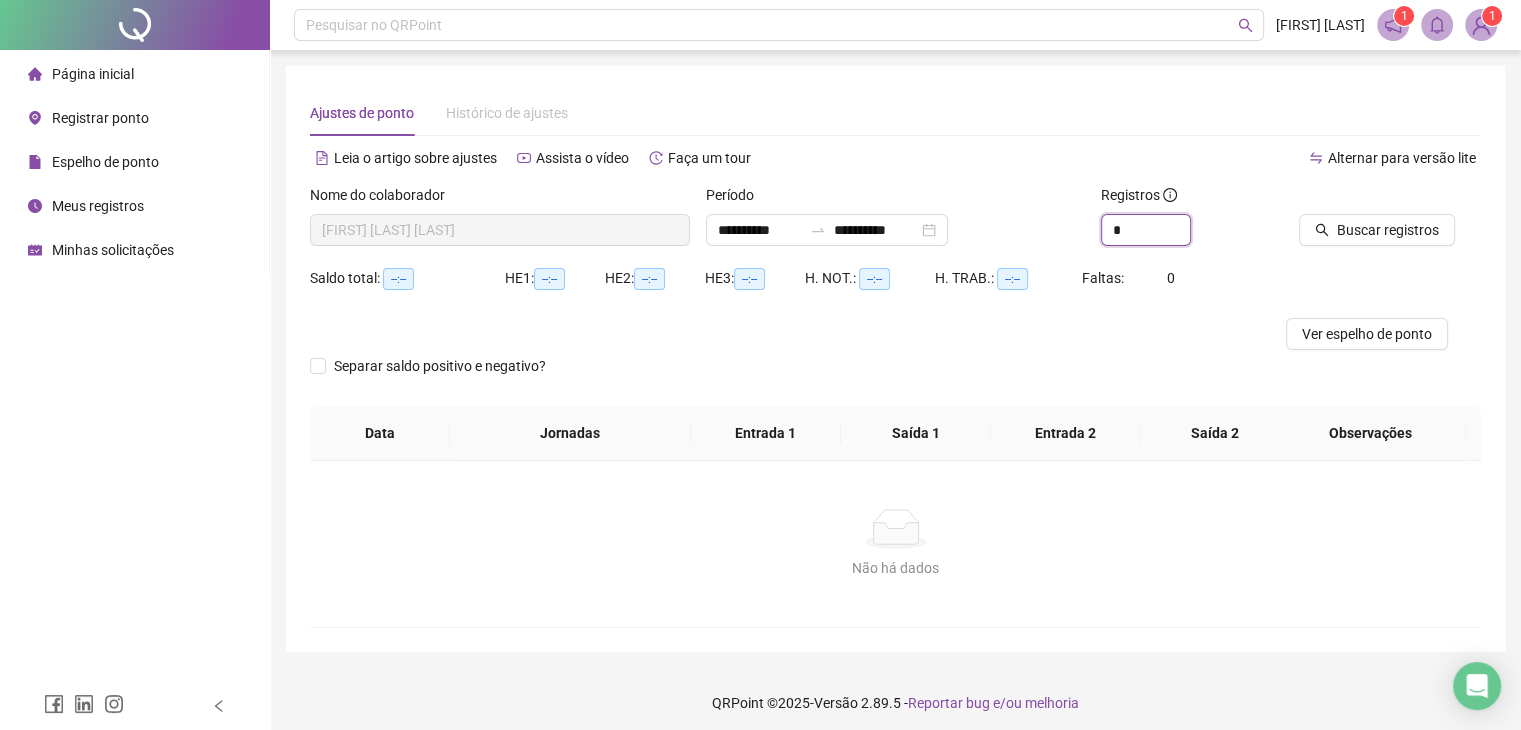 drag, startPoint x: 1116, startPoint y: 235, endPoint x: 1091, endPoint y: 238, distance: 25.179358 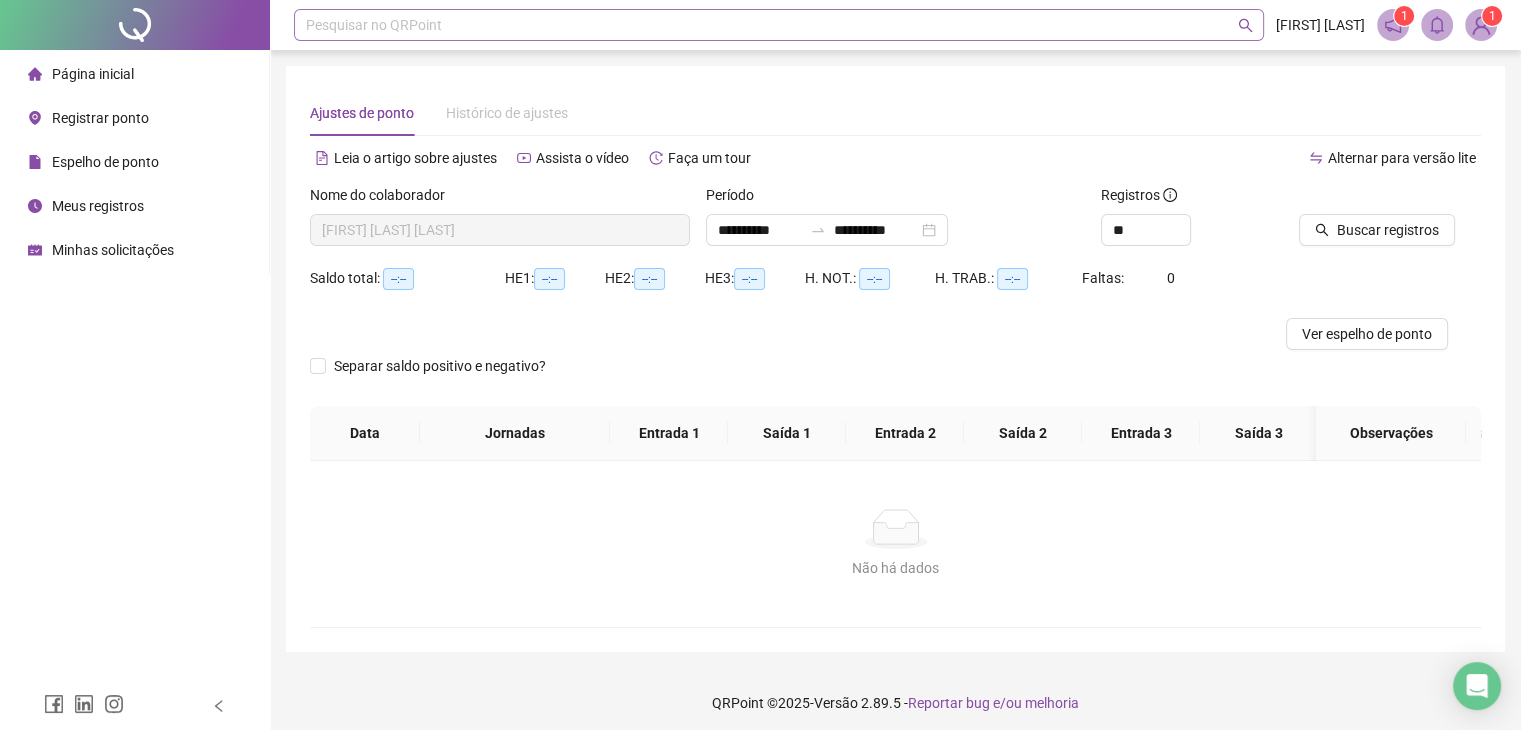 type on "*" 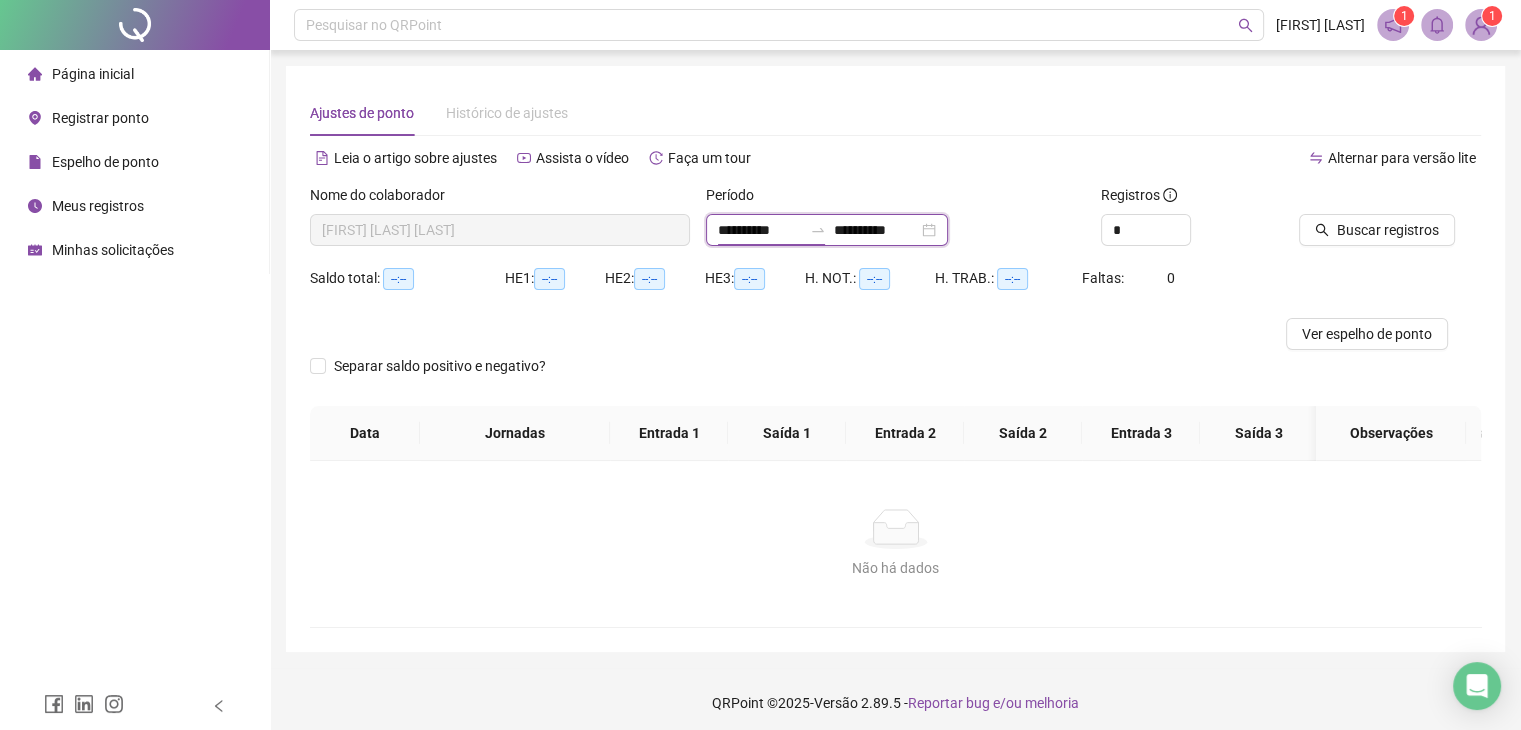 click on "**********" at bounding box center [760, 230] 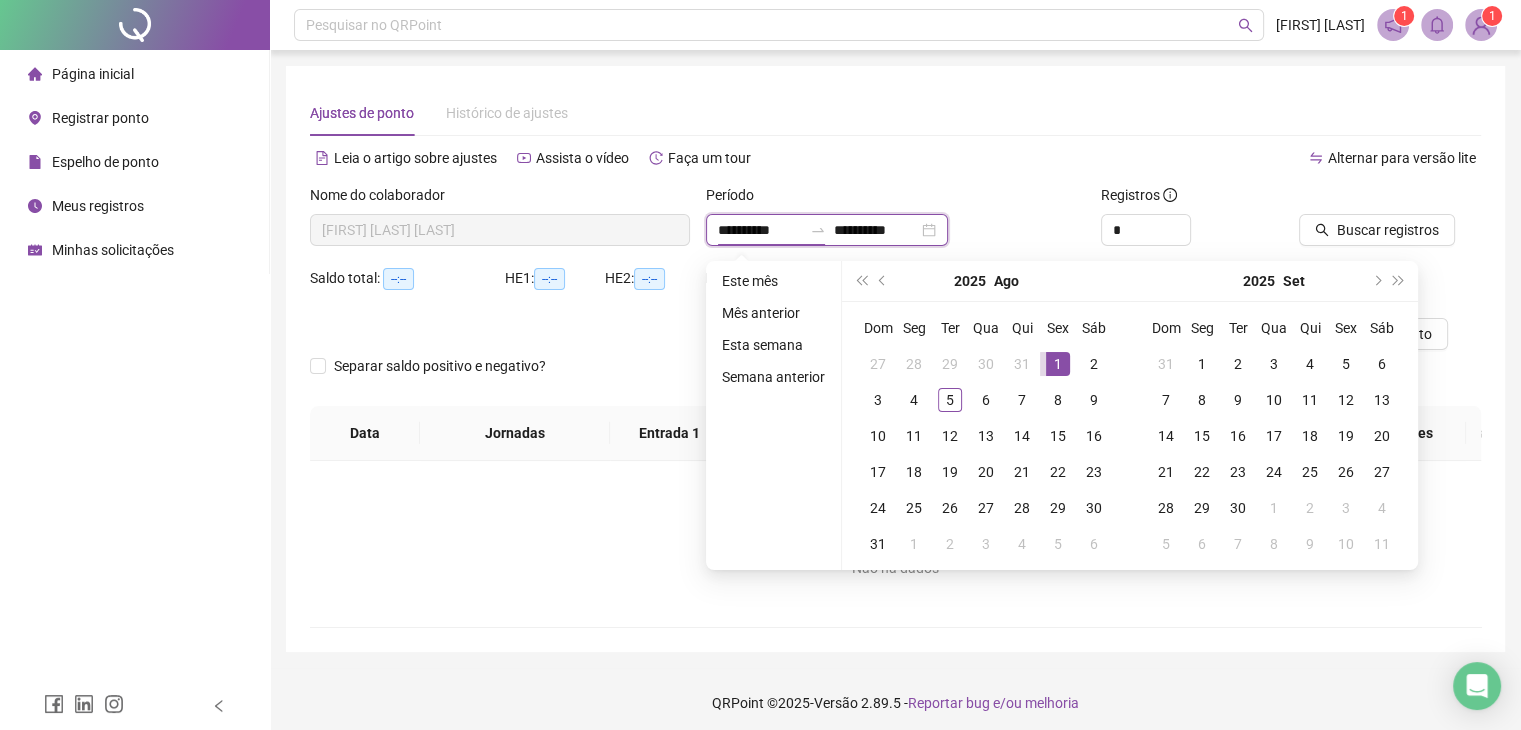 type on "**********" 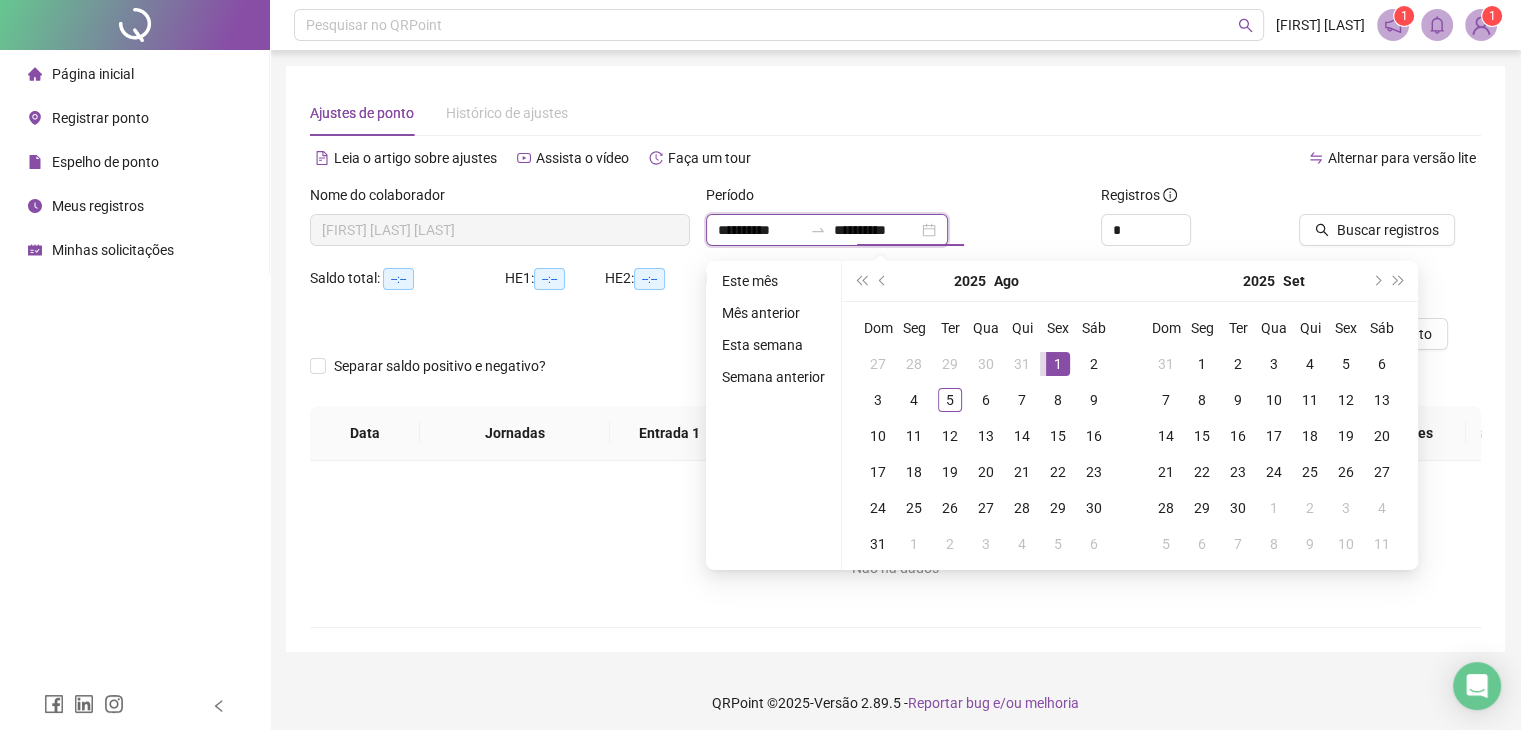 drag, startPoint x: 889, startPoint y: 234, endPoint x: 852, endPoint y: 236, distance: 37.054016 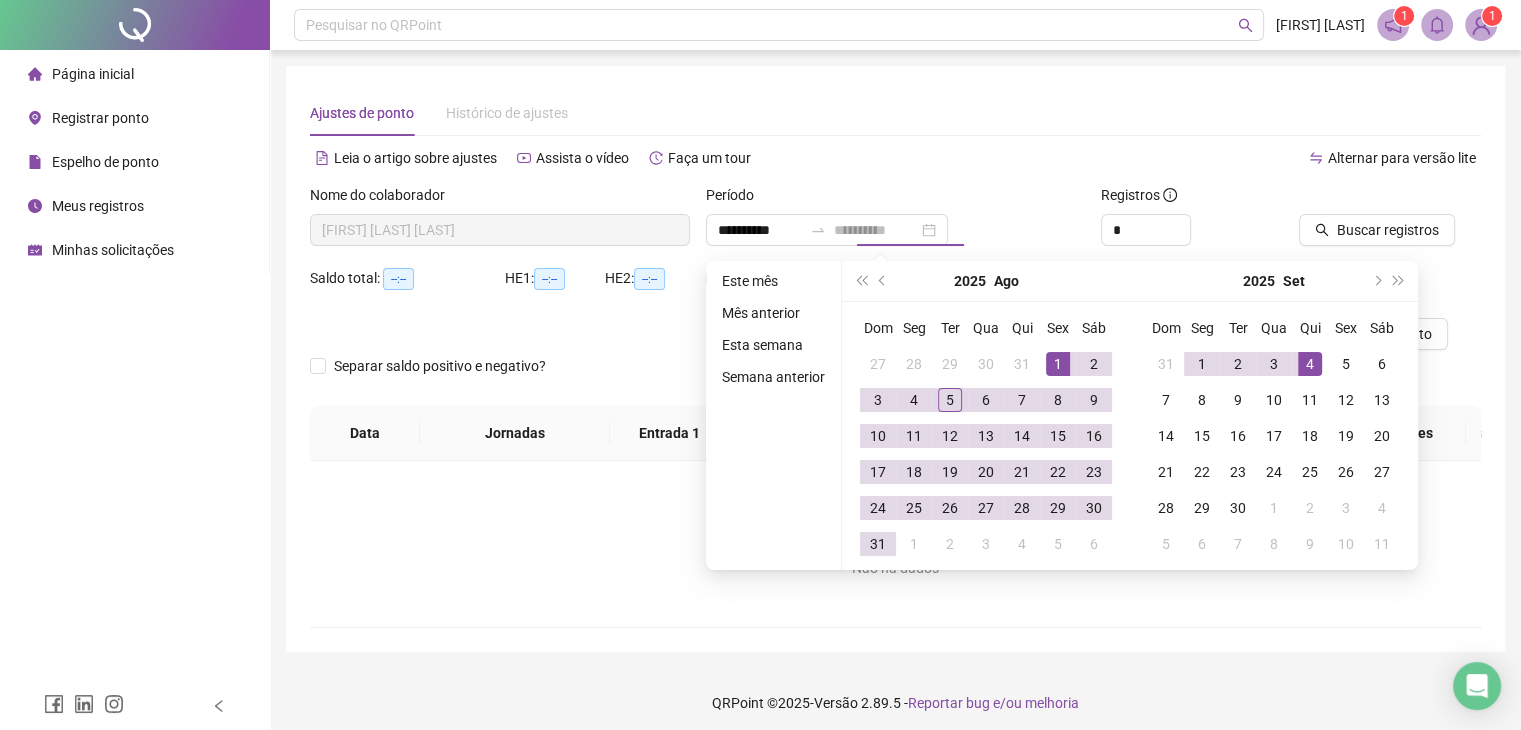 click on "4" at bounding box center [1310, 364] 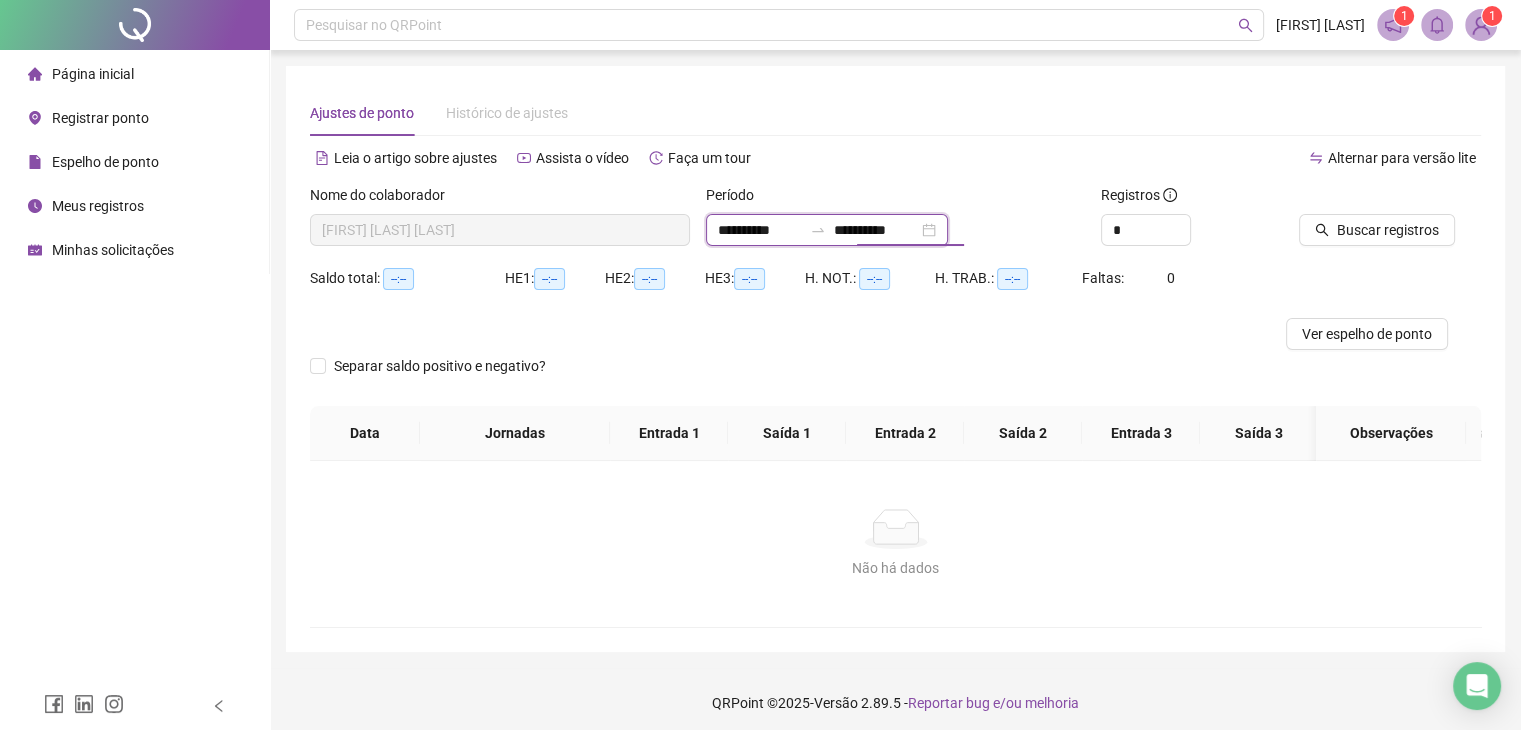 click on "**********" at bounding box center [876, 230] 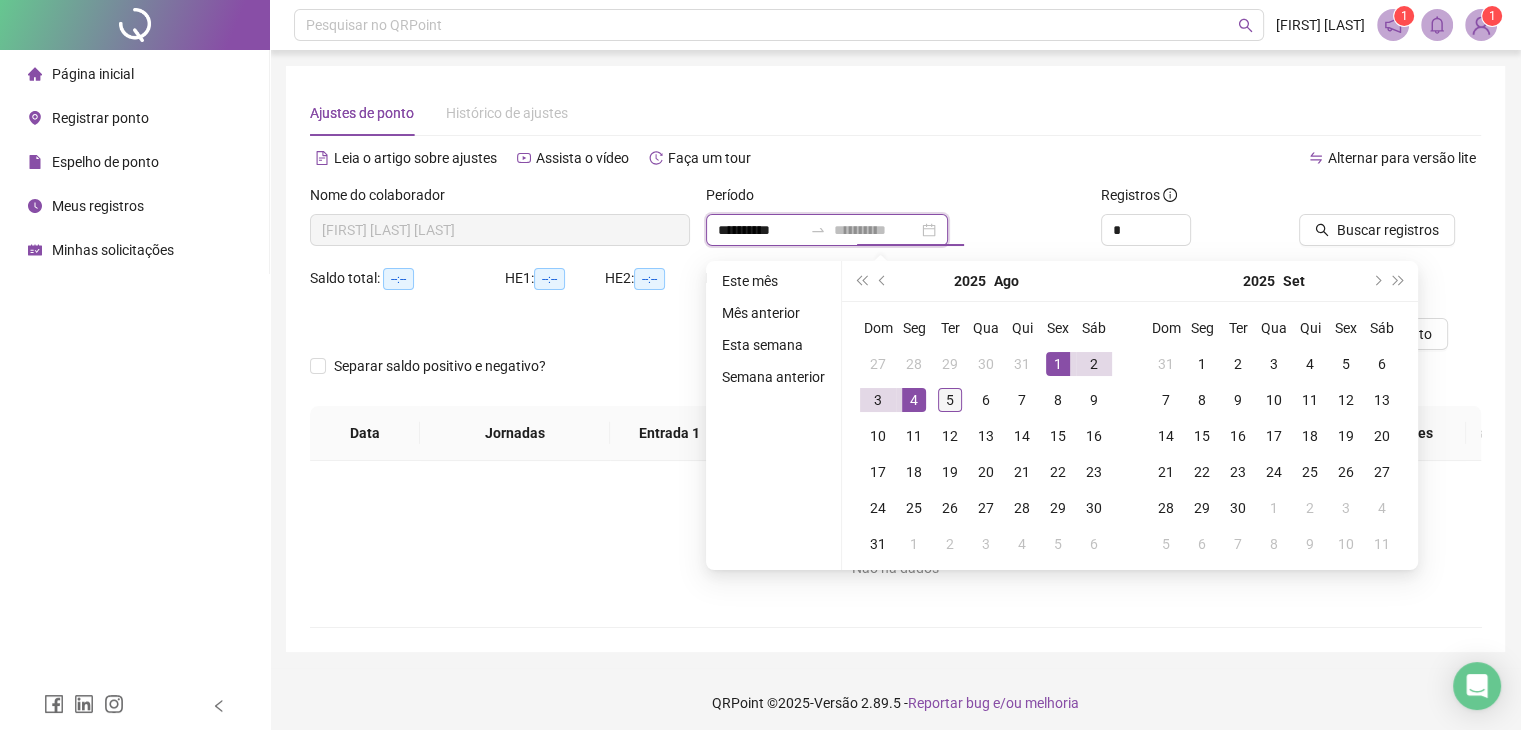 type on "**********" 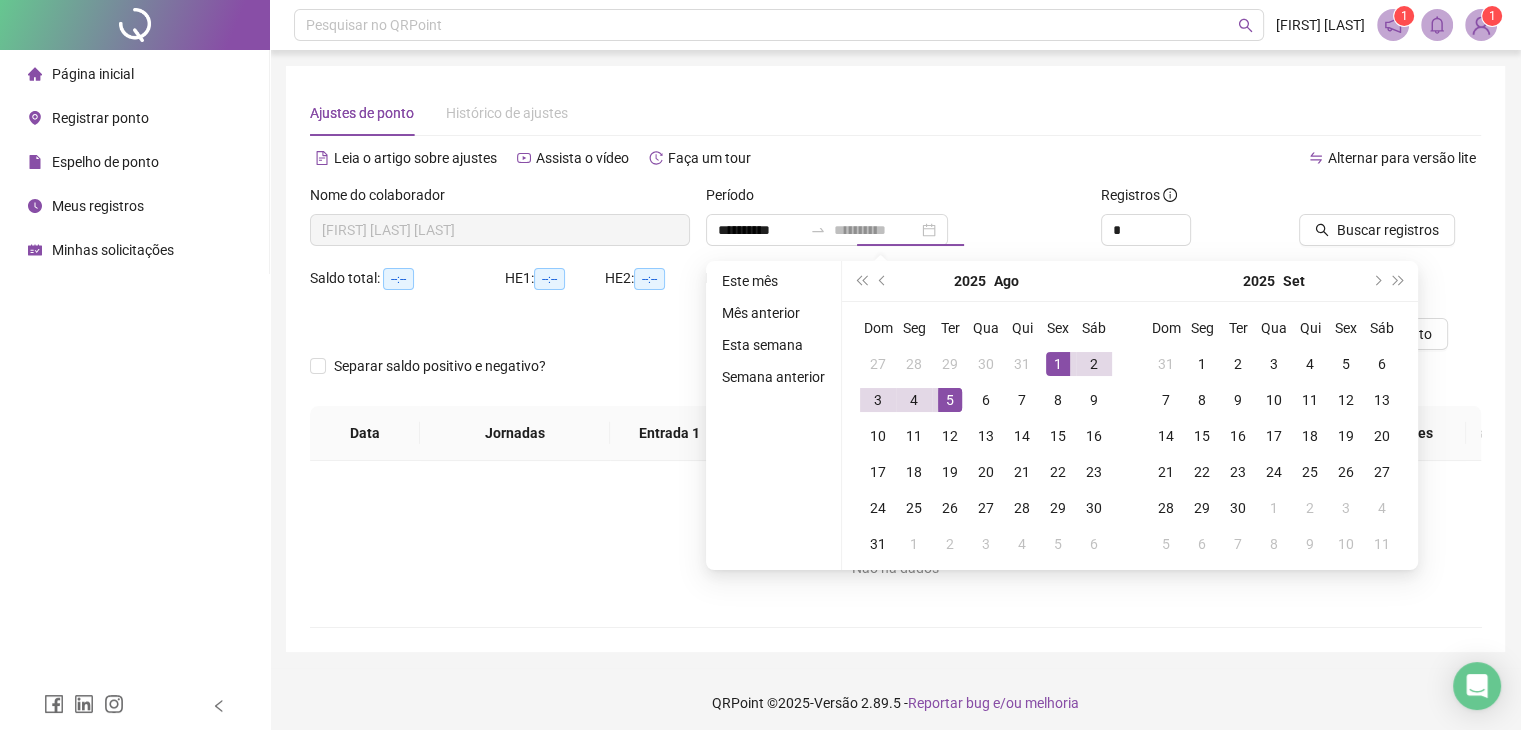 click on "5" at bounding box center [950, 400] 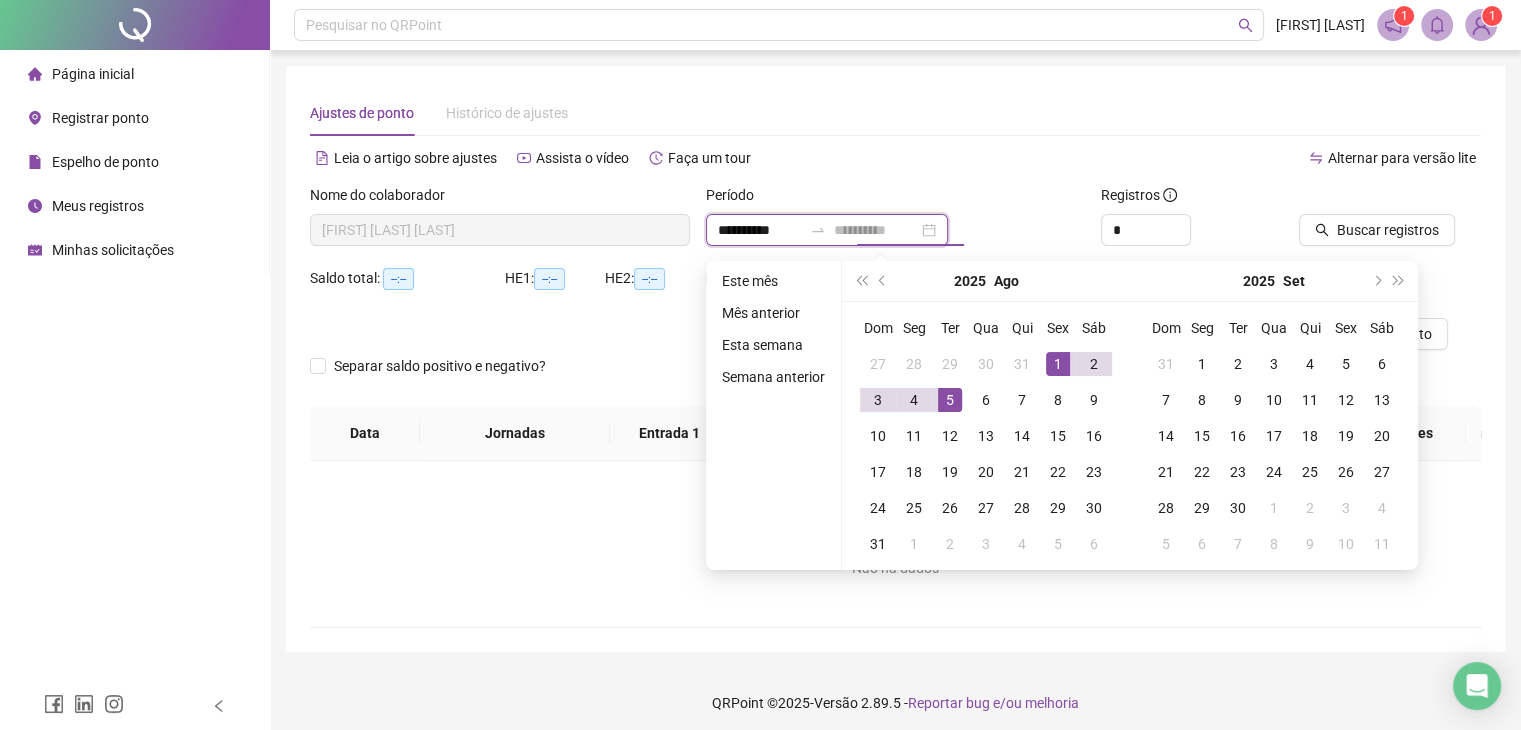 type on "**********" 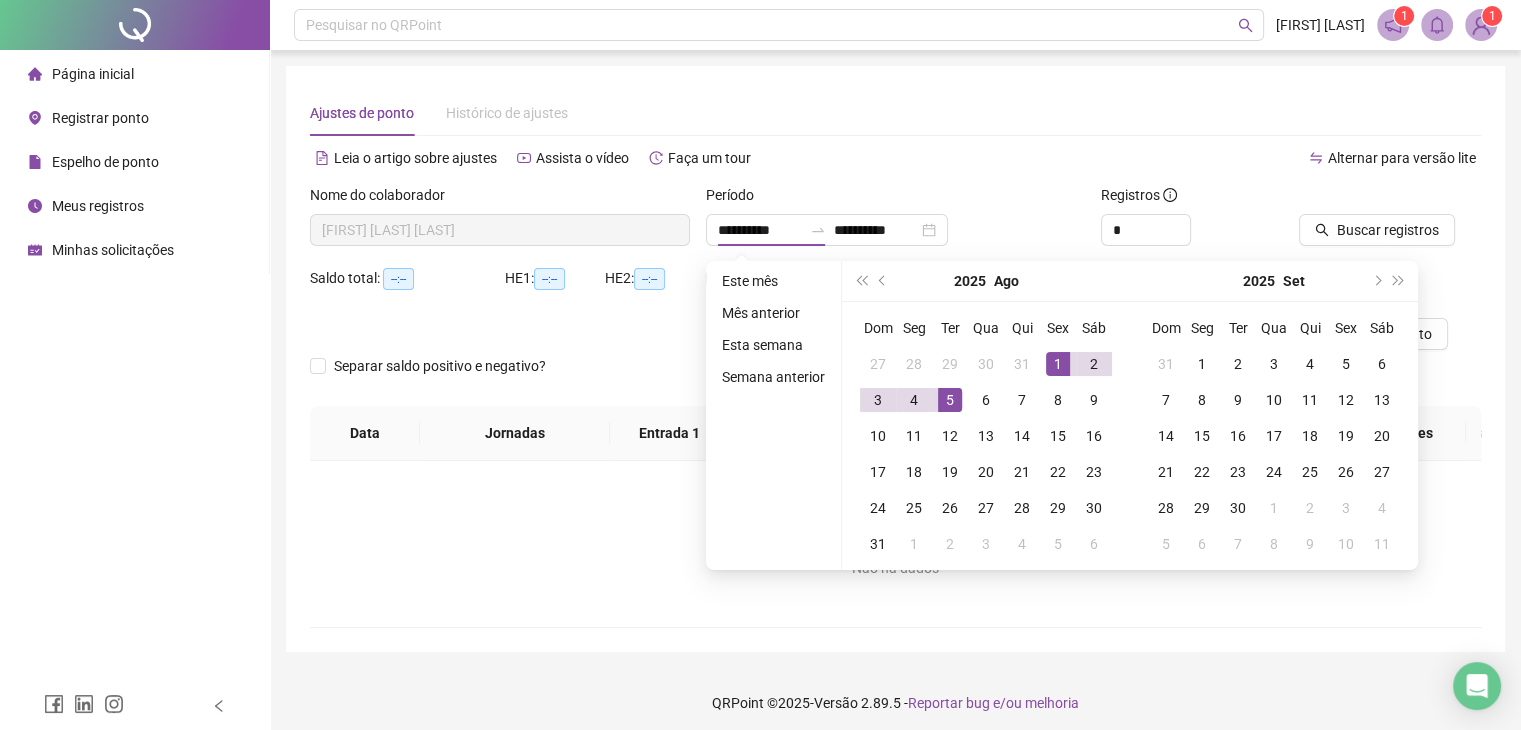 click on "**********" at bounding box center [895, 359] 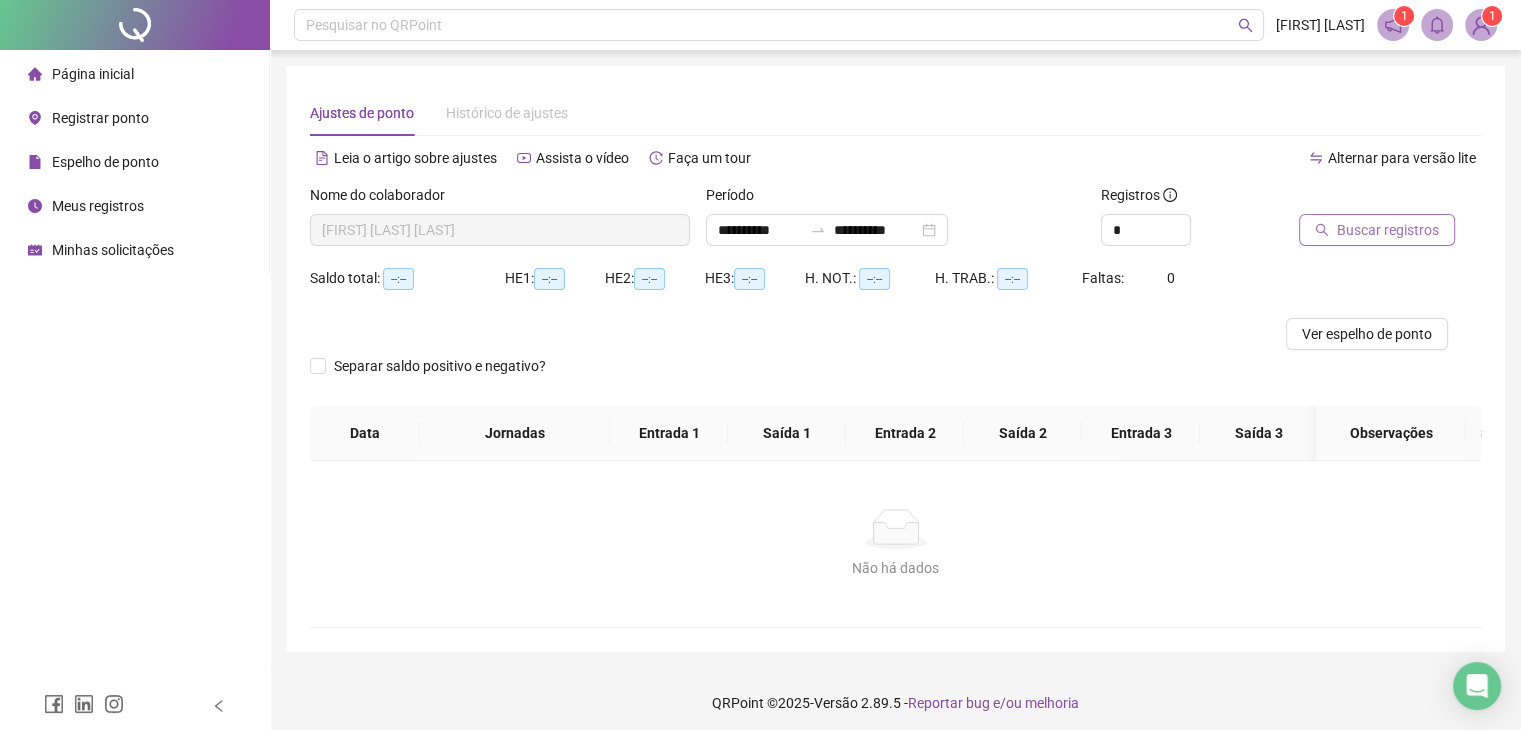 click on "Buscar registros" at bounding box center [1388, 230] 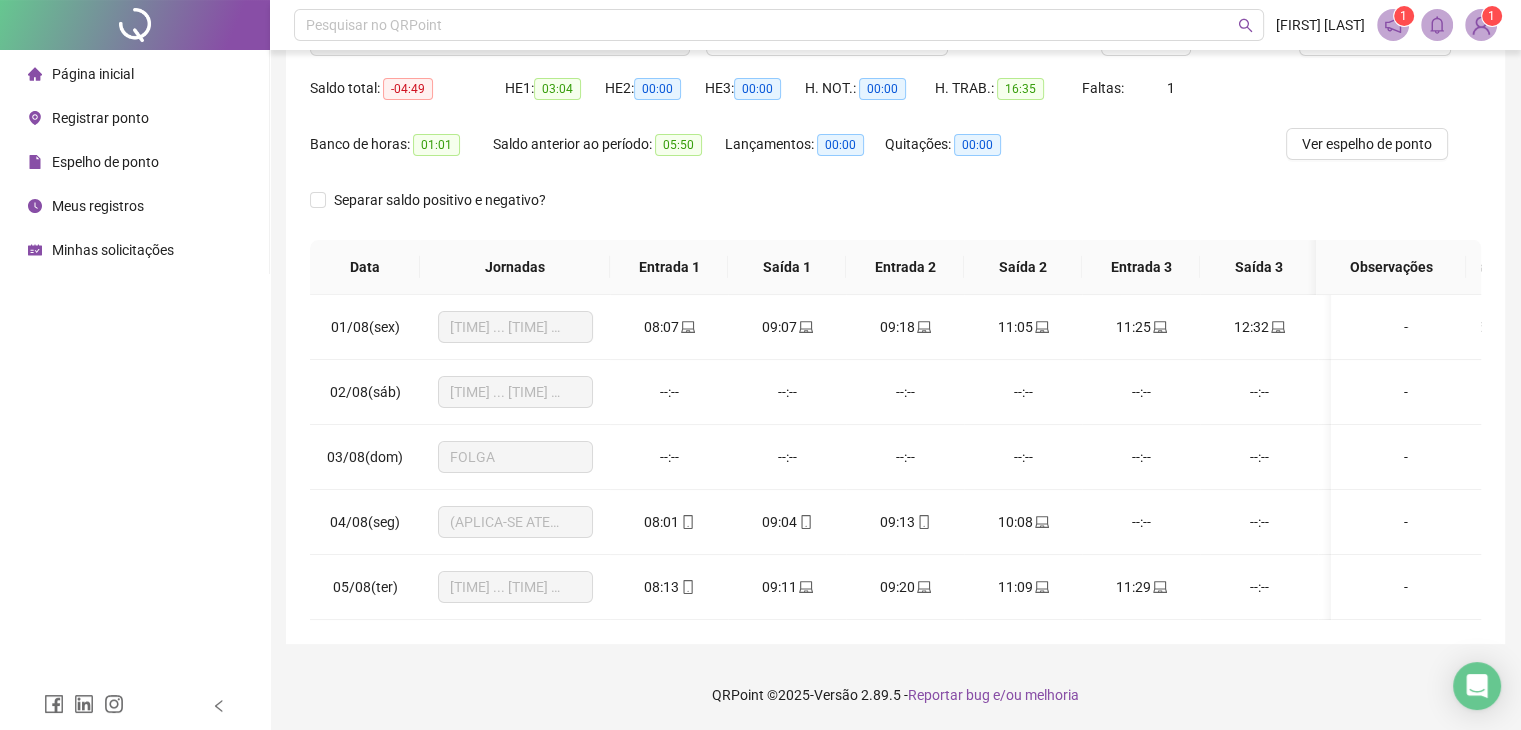scroll, scrollTop: 204, scrollLeft: 0, axis: vertical 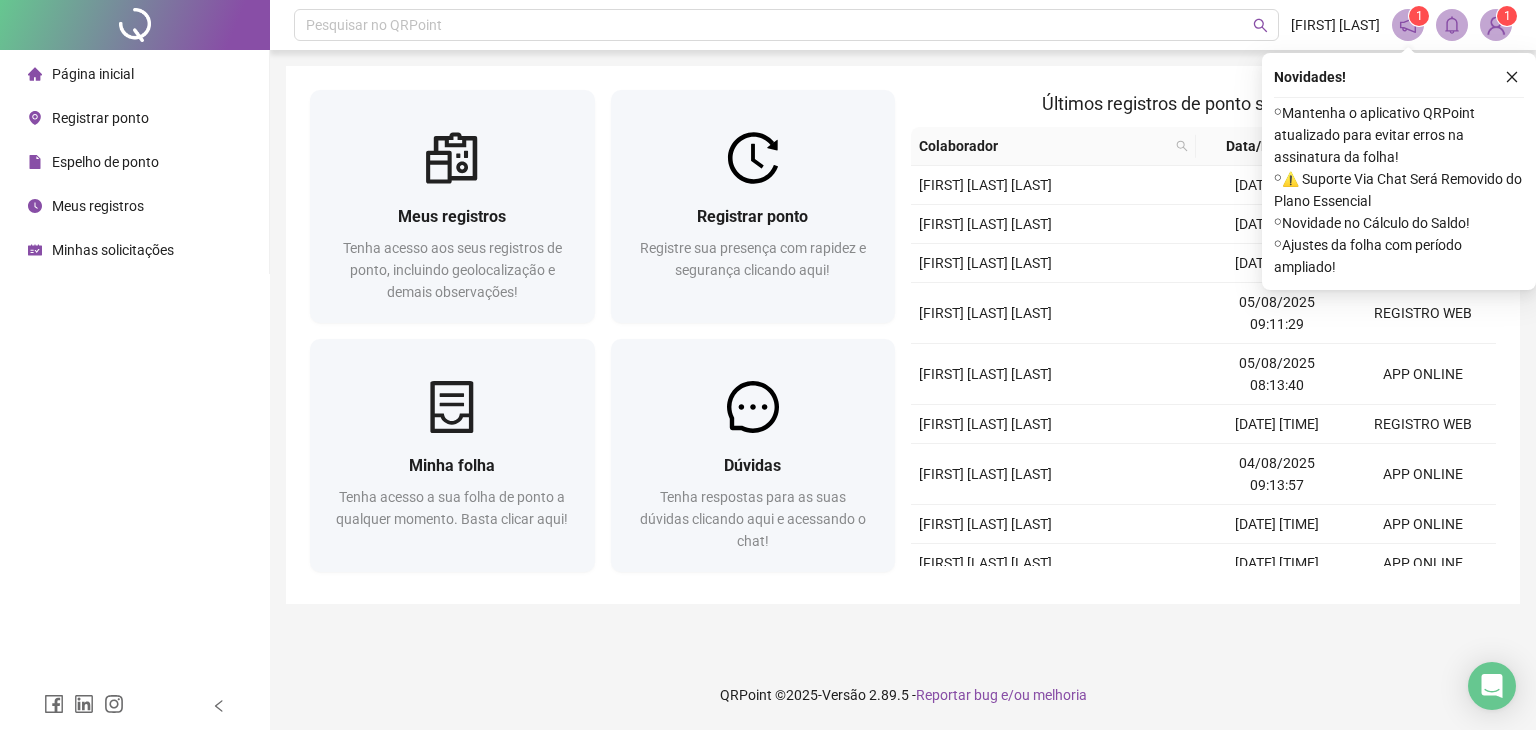 click on "Registrar ponto" at bounding box center (100, 118) 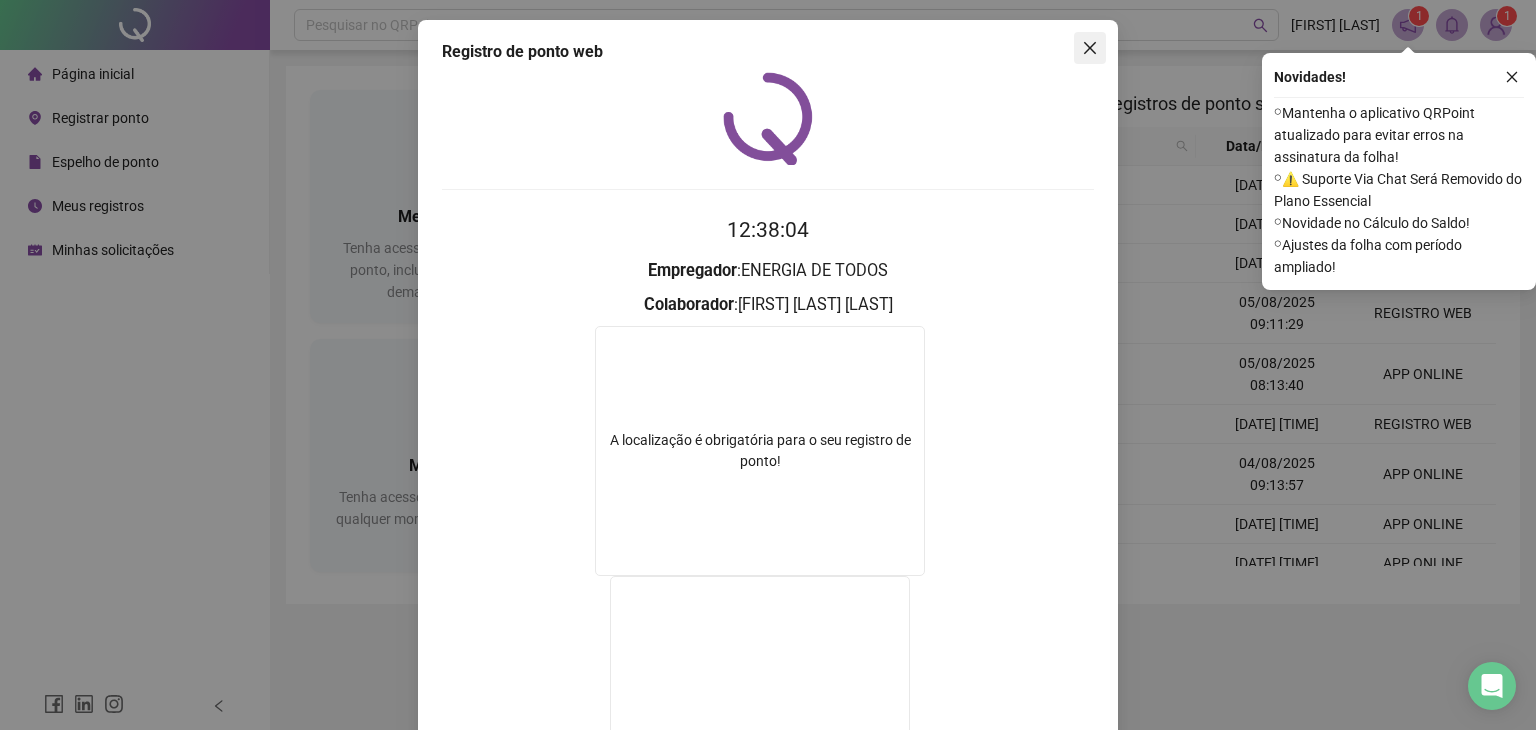 click 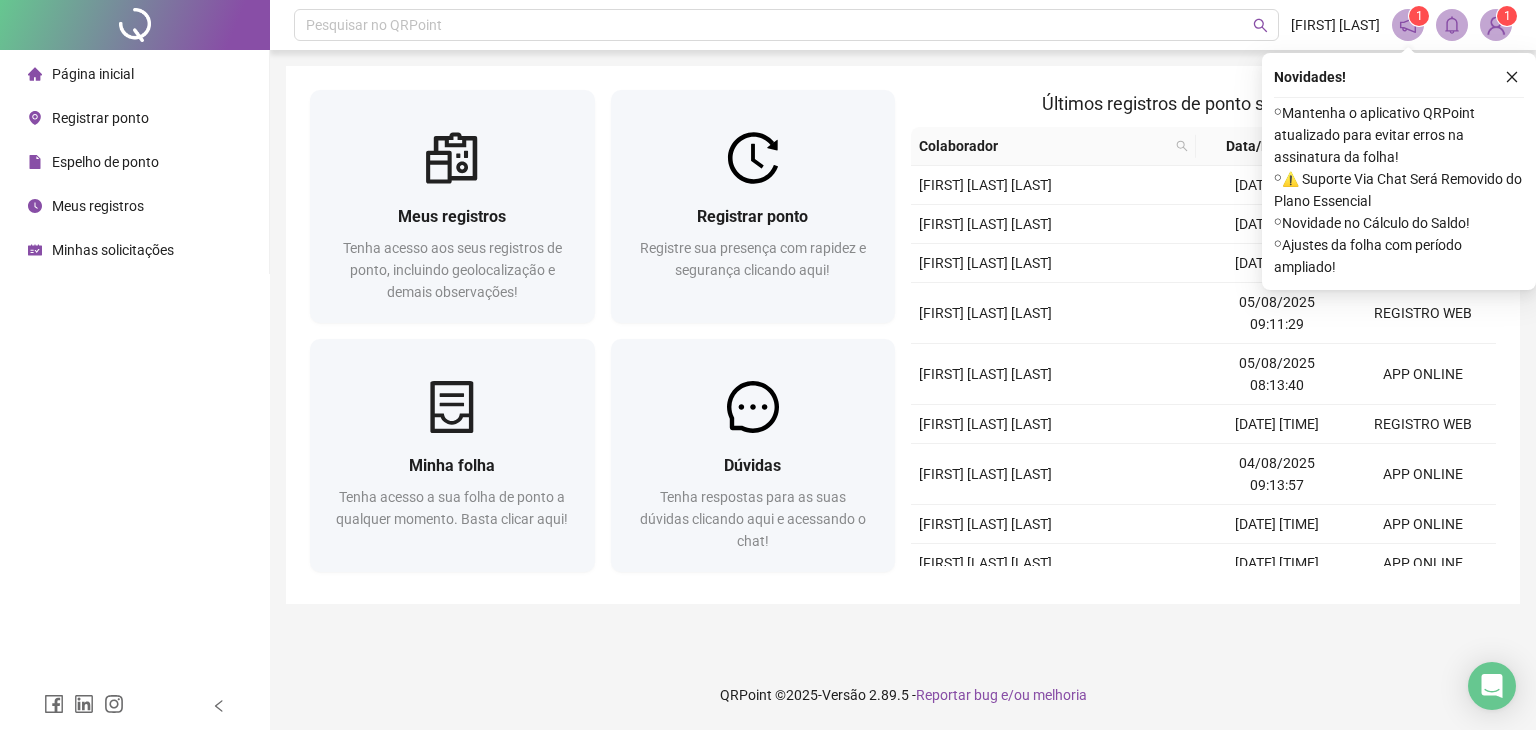 click on "Registrar ponto" at bounding box center (88, 118) 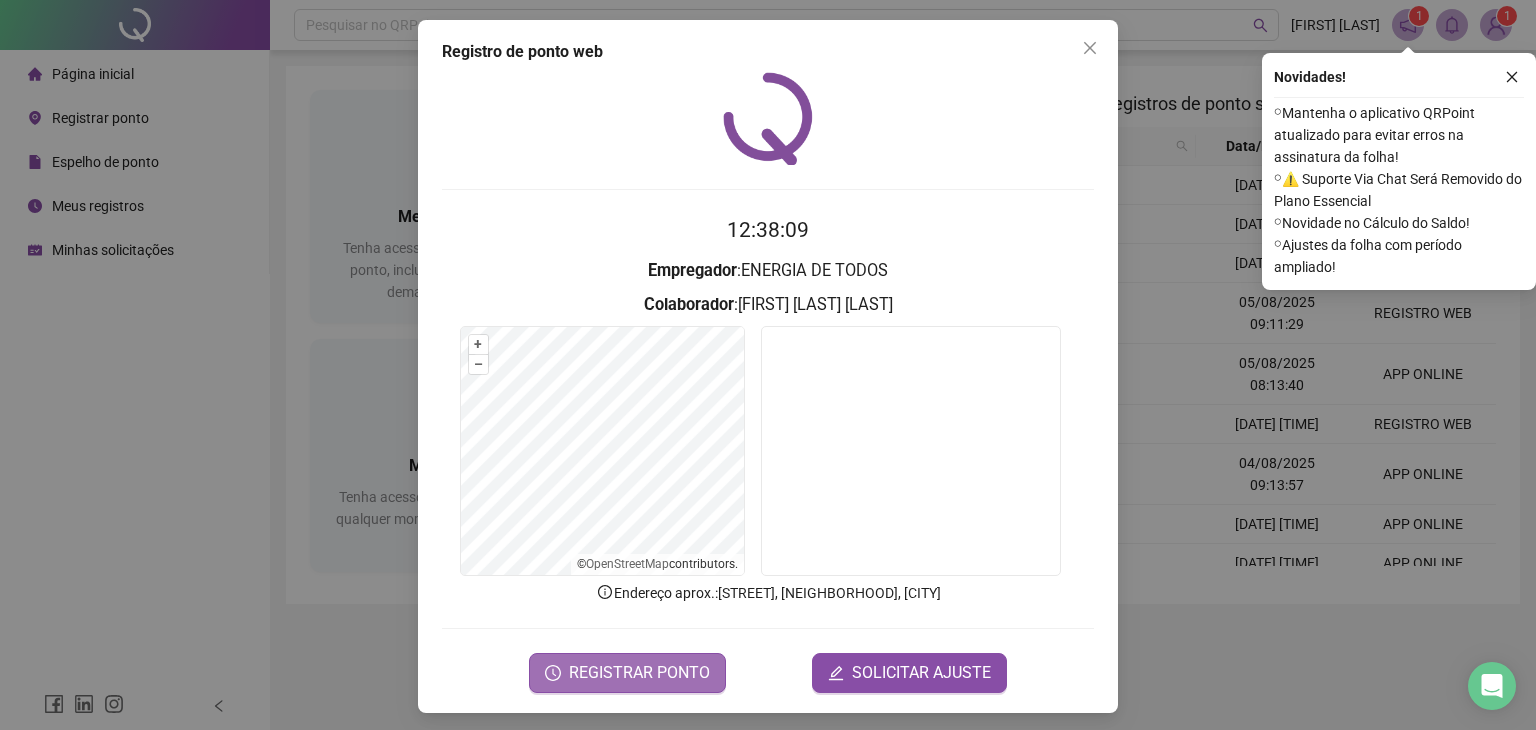 click on "REGISTRAR PONTO" at bounding box center [639, 673] 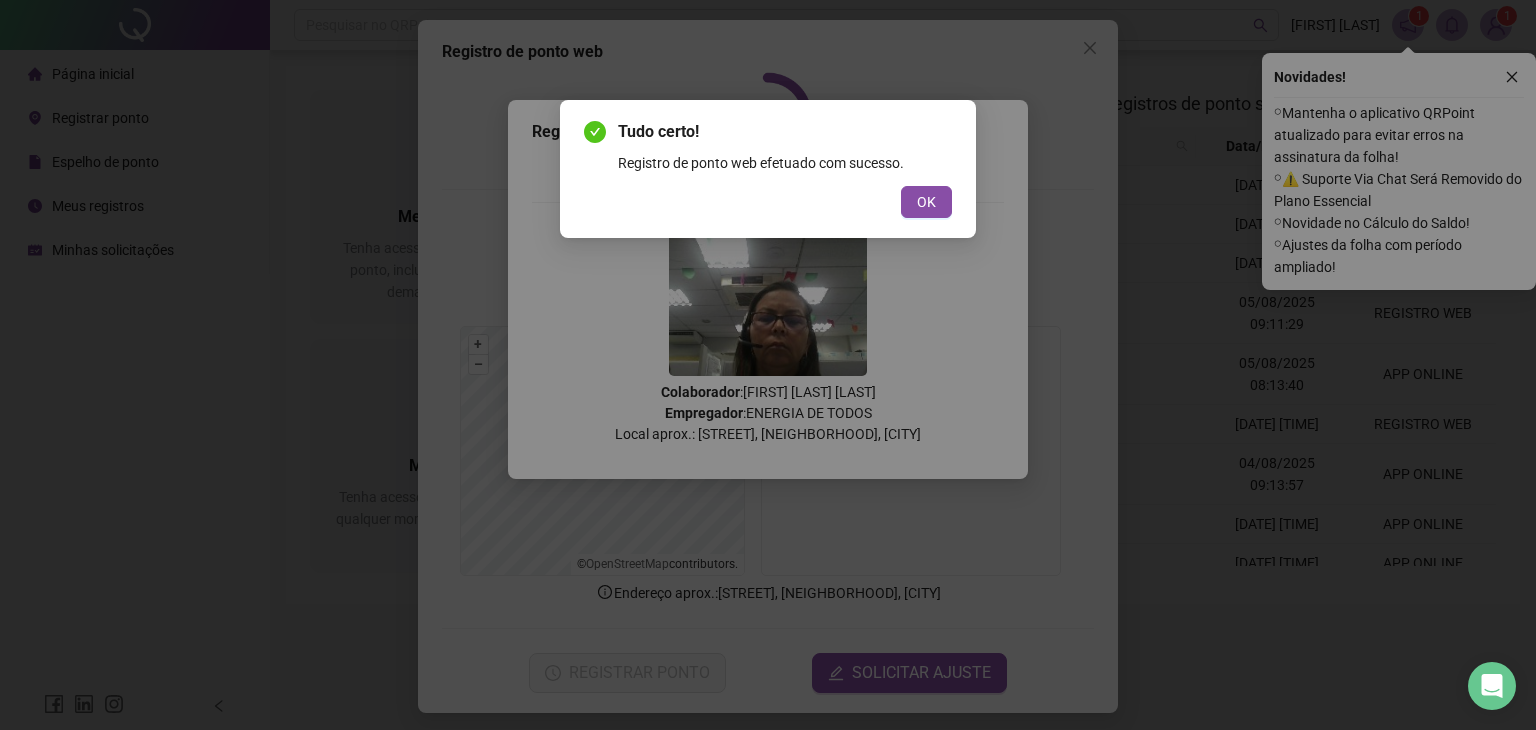 click on "Tudo certo! Registro de ponto web efetuado com sucesso. OK" at bounding box center [768, 169] 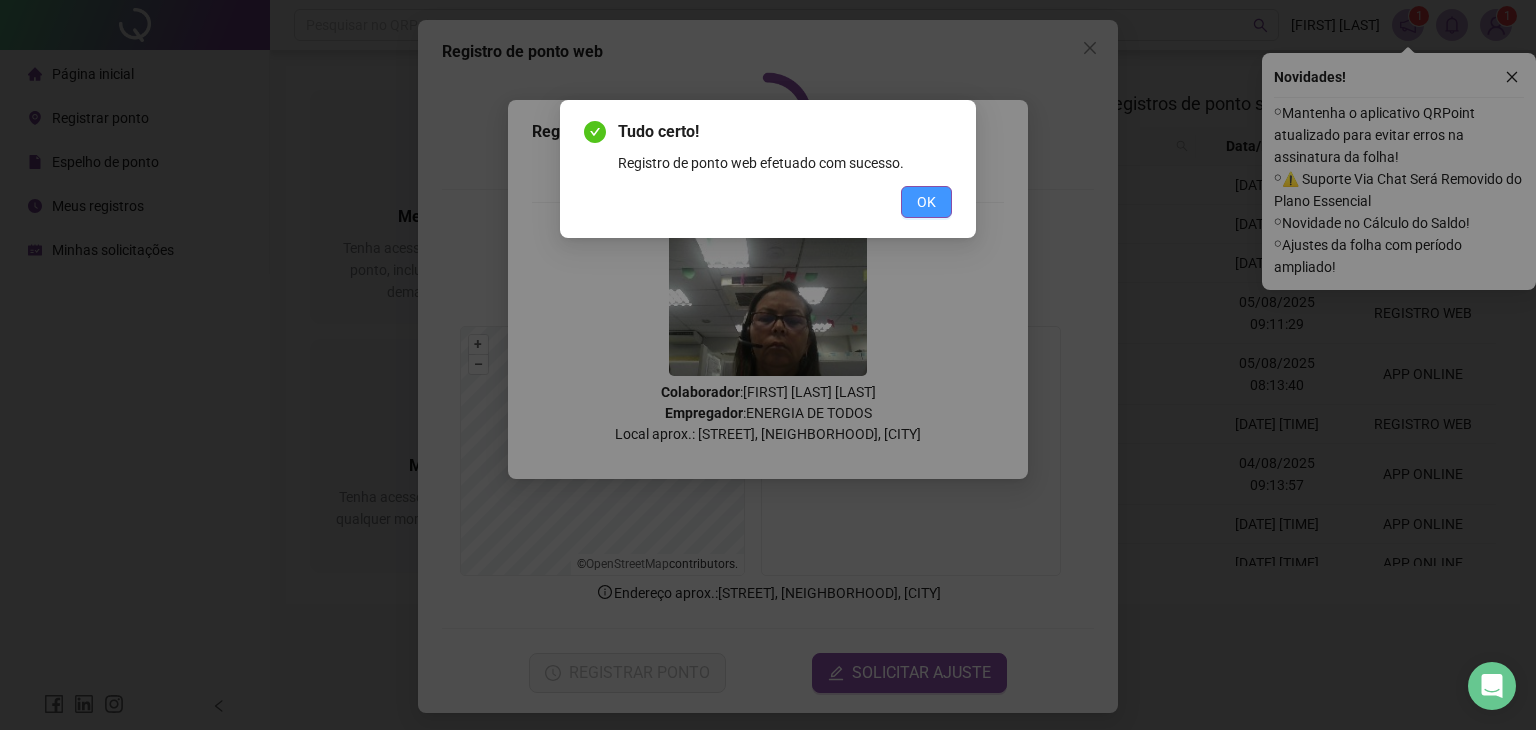 click on "OK" at bounding box center [926, 202] 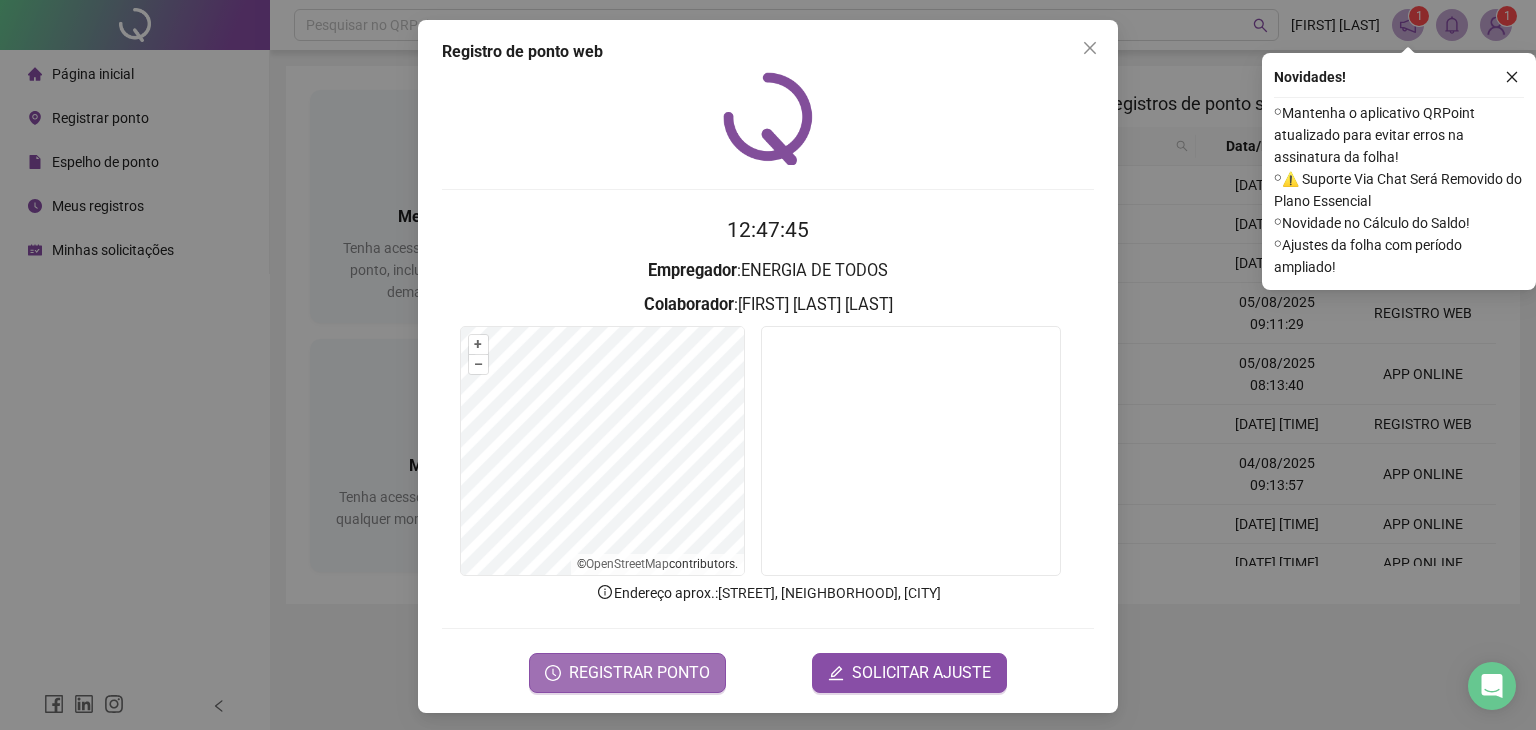 click on "REGISTRAR PONTO" at bounding box center [639, 673] 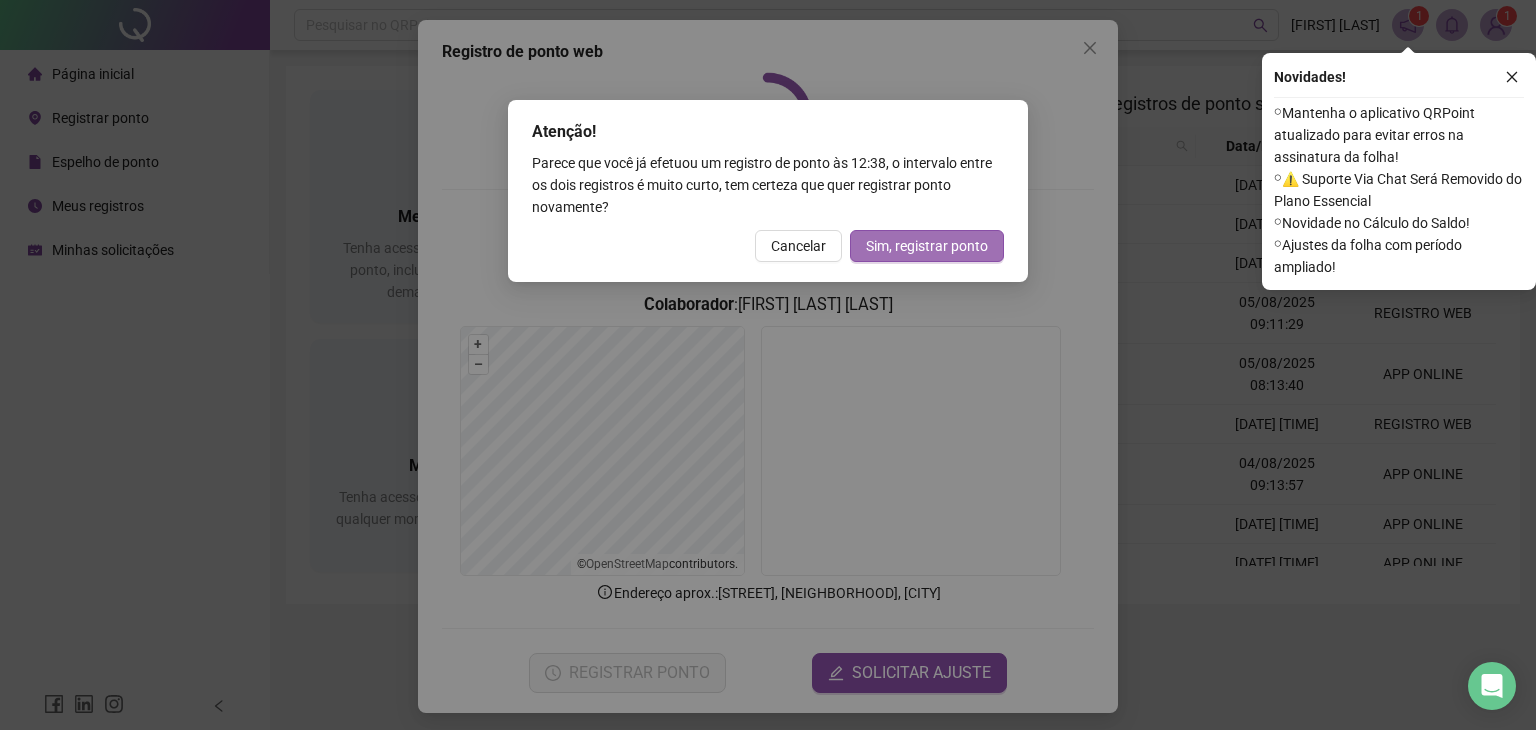 click on "Sim, registrar ponto" at bounding box center (927, 246) 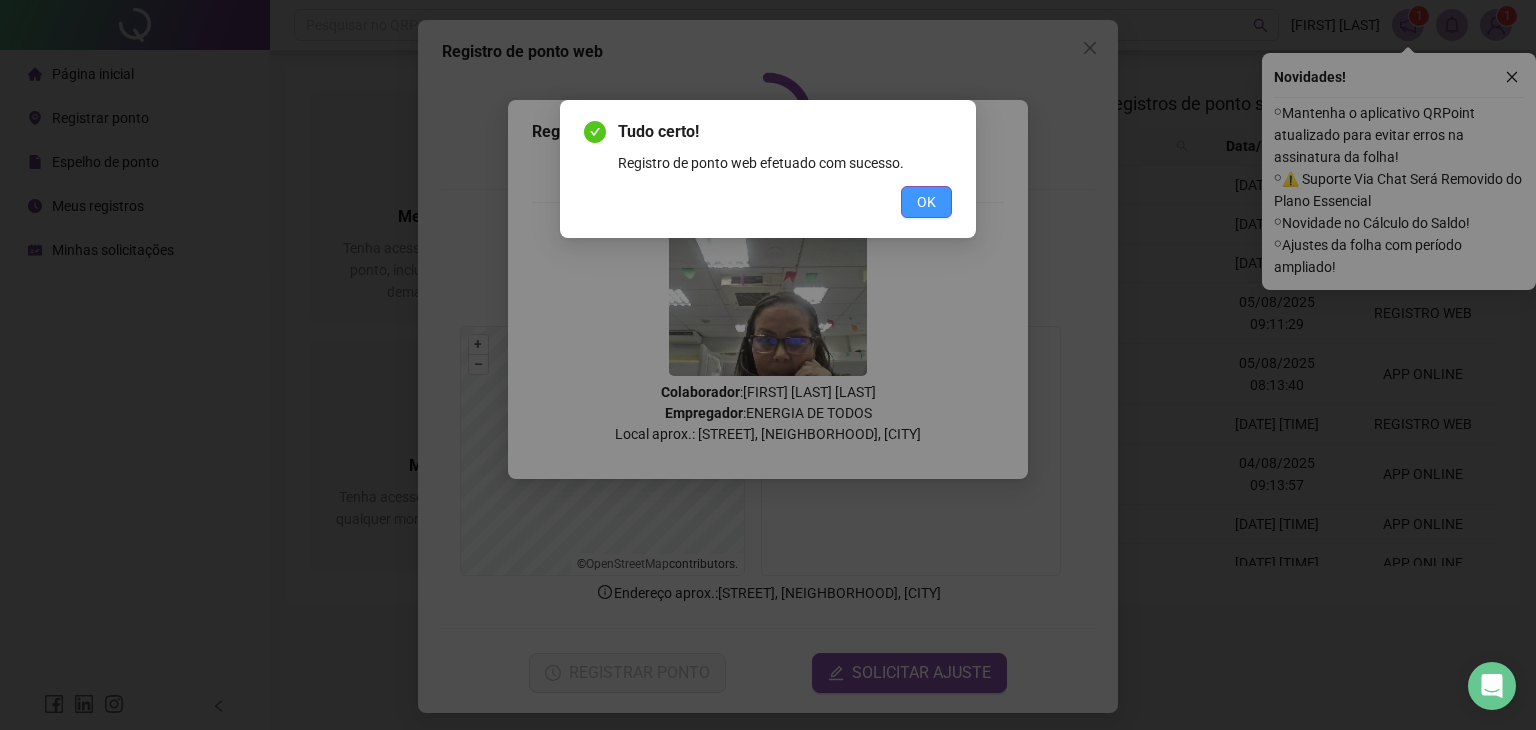 click on "OK" at bounding box center [926, 202] 